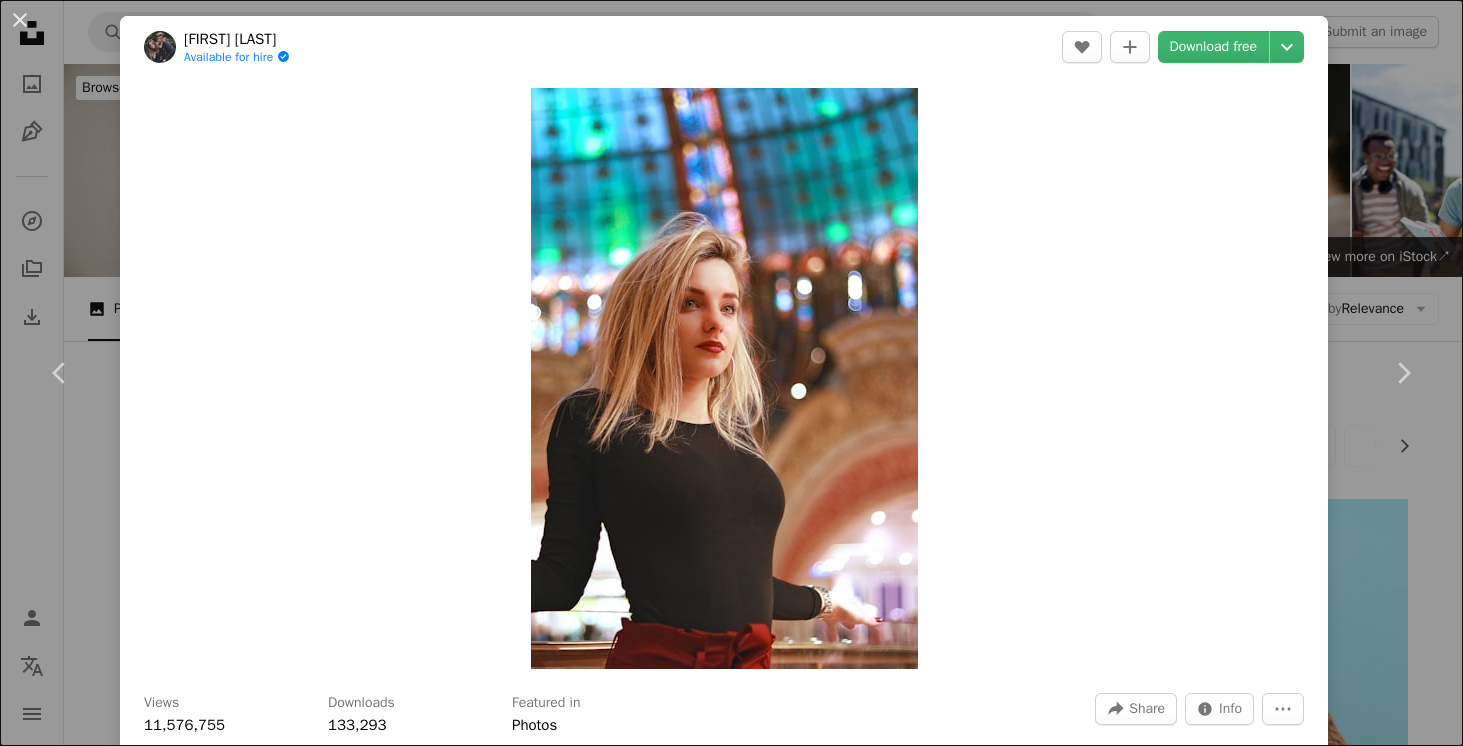 scroll, scrollTop: 3277, scrollLeft: 0, axis: vertical 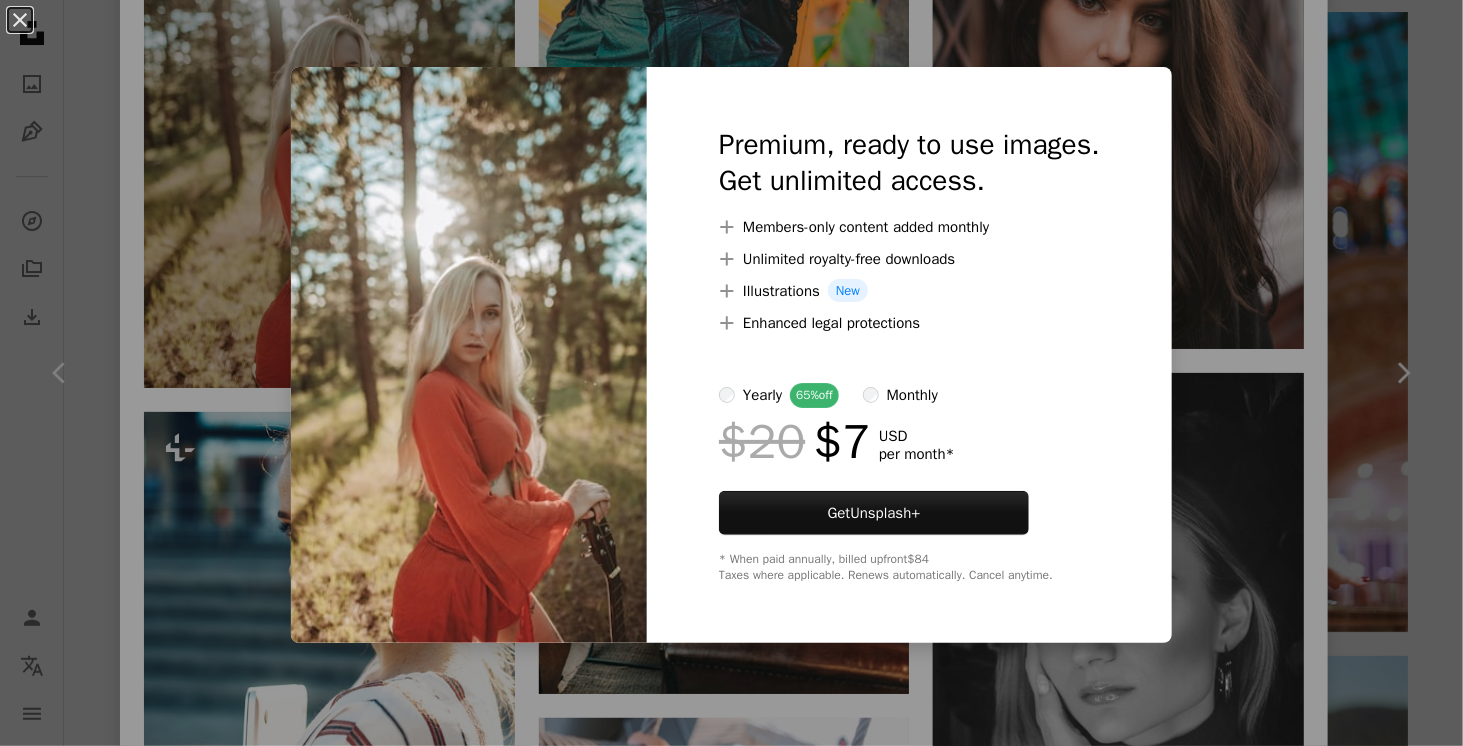 click on "monthly" at bounding box center [912, 395] 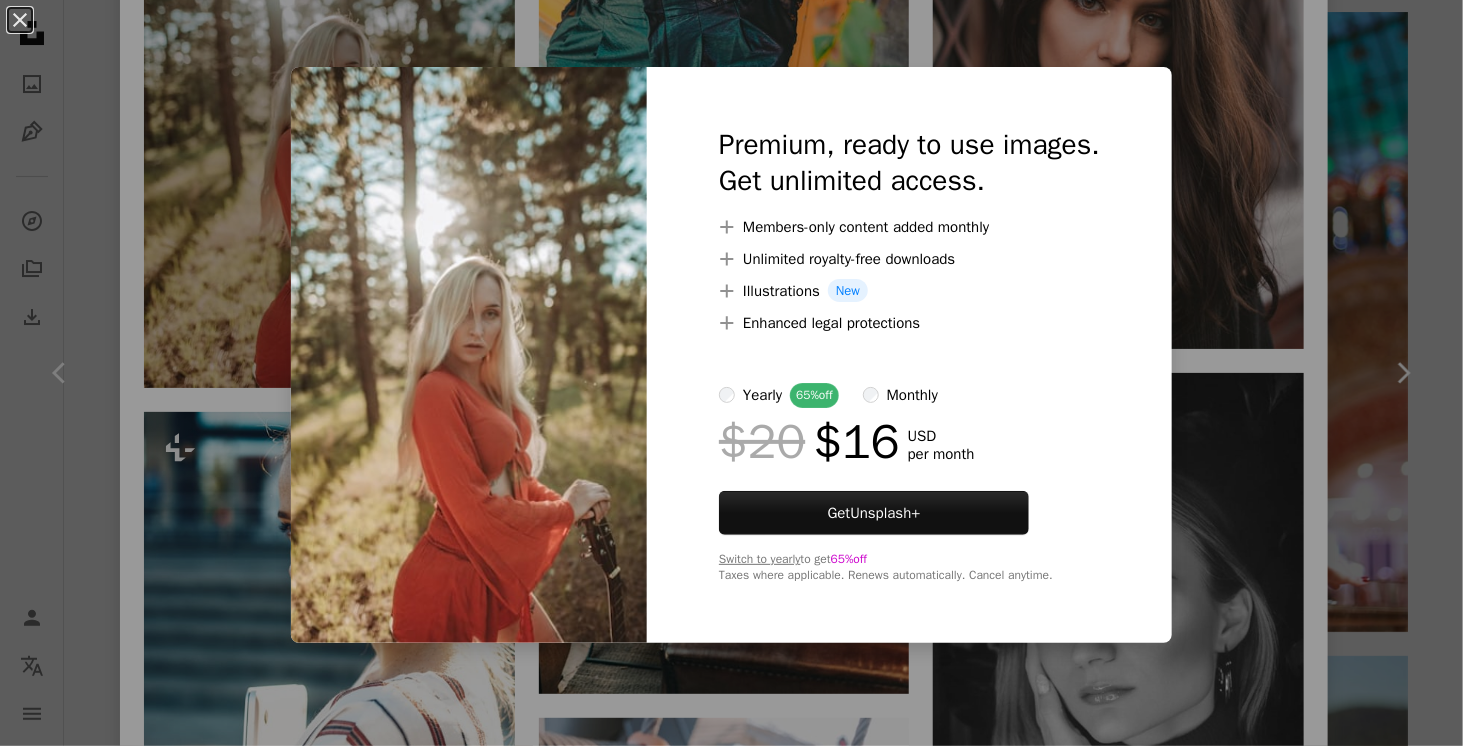 click on "An X shape Premium, ready to use images. Get unlimited access. A plus sign Members-only content added monthly A plus sign Unlimited royalty-free downloads A plus sign Illustrations  New A plus sign Enhanced legal protections yearly 65%  off monthly $20   $16 USD per month Get  Unsplash+ Switch to yearly  to get  65%  off Taxes where applicable. Renews automatically. Cancel anytime." at bounding box center [731, 373] 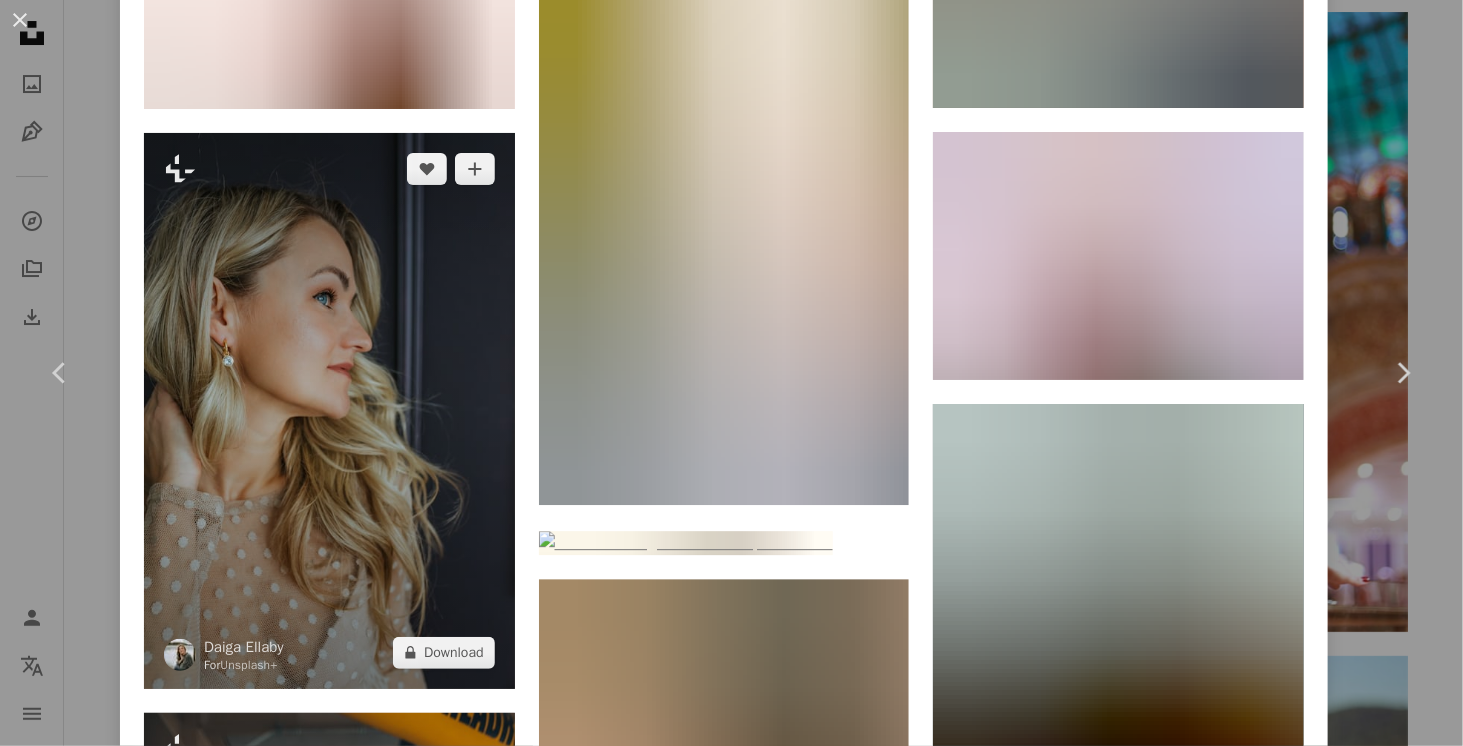 scroll, scrollTop: 26302, scrollLeft: 0, axis: vertical 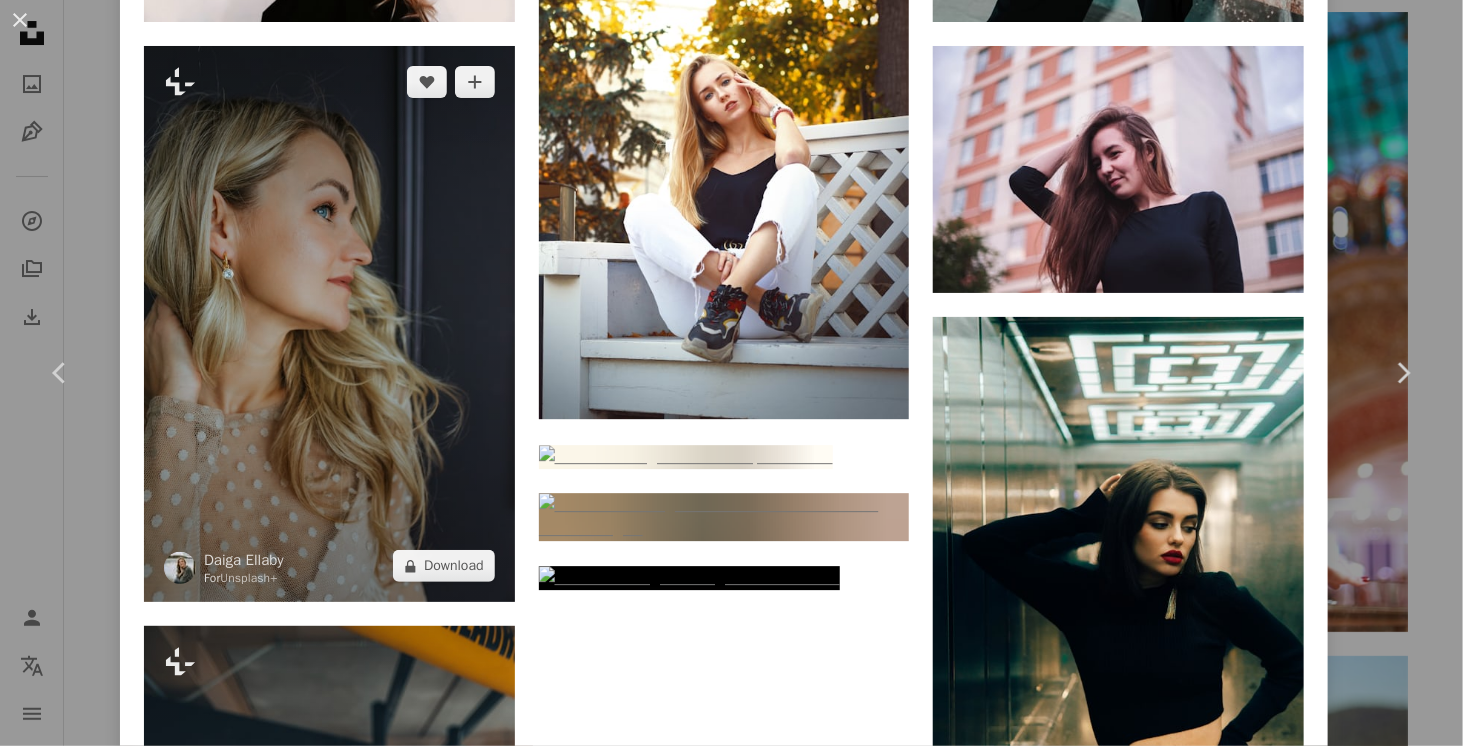 click at bounding box center (329, 324) 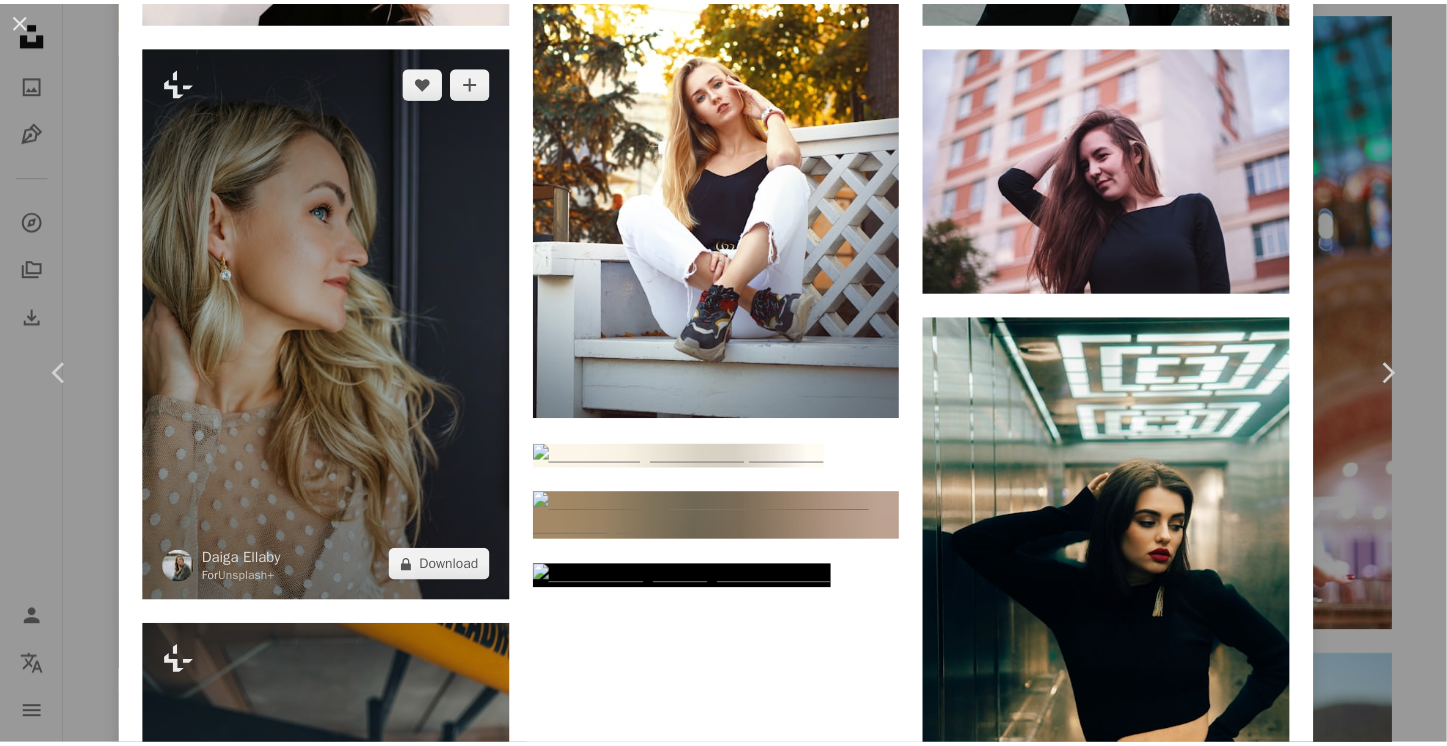 scroll, scrollTop: 0, scrollLeft: 0, axis: both 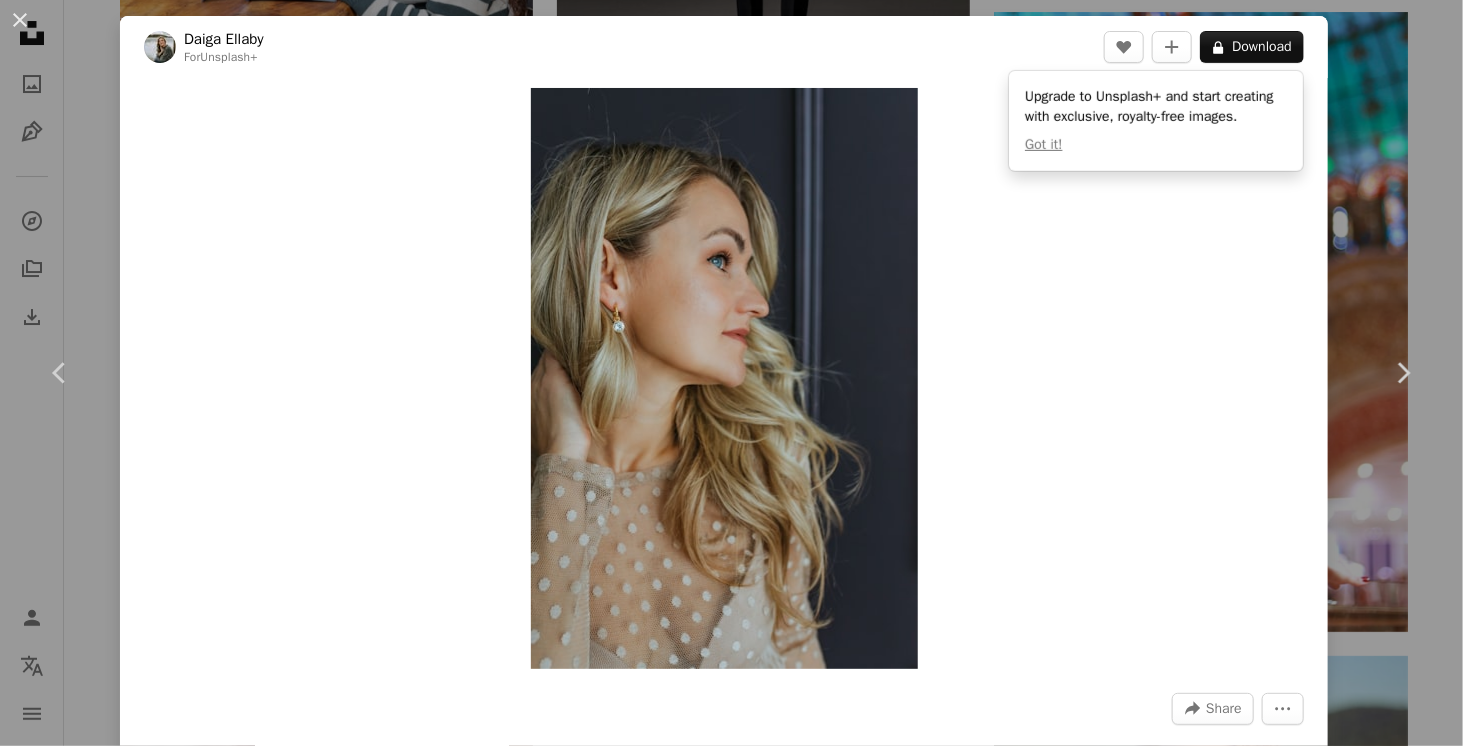 click on "An X shape Chevron left Chevron right [FIRST] [LAST] For Unsplash+ A heart A plus sign A lock Download Zoom in A forward-right arrow Share More Actions Calendar outlined Published on [MONTH] [DAY], [YEAR] Safety Licensed under the Unsplash+ License fashion model clothing fashion model photoshoot face woman outfit fashion shoot fashion portrait formal wear party wear Creative Commons images From this series Chevron right Plus sign for Unsplash+ Plus sign for Unsplash+ Plus sign for Unsplash+ Plus sign for Unsplash+ Plus sign for Unsplash+ Plus sign for Unsplash+ Plus sign for Unsplash+ Plus sign for Unsplash+ Plus sign for Unsplash+ Plus sign for Unsplash+ Related images Plus sign for Unsplash+ A heart A plus sign [FIRST] [LAST] For Unsplash+ A lock Download Plus sign for Unsplash+ A heart A plus sign [FIRST] [LAST] For Unsplash+ A lock Download Plus sign for Unsplash+ A heart A plus sign [FIRST] [LAST] For Unsplash+ A lock For" at bounding box center [731, 373] 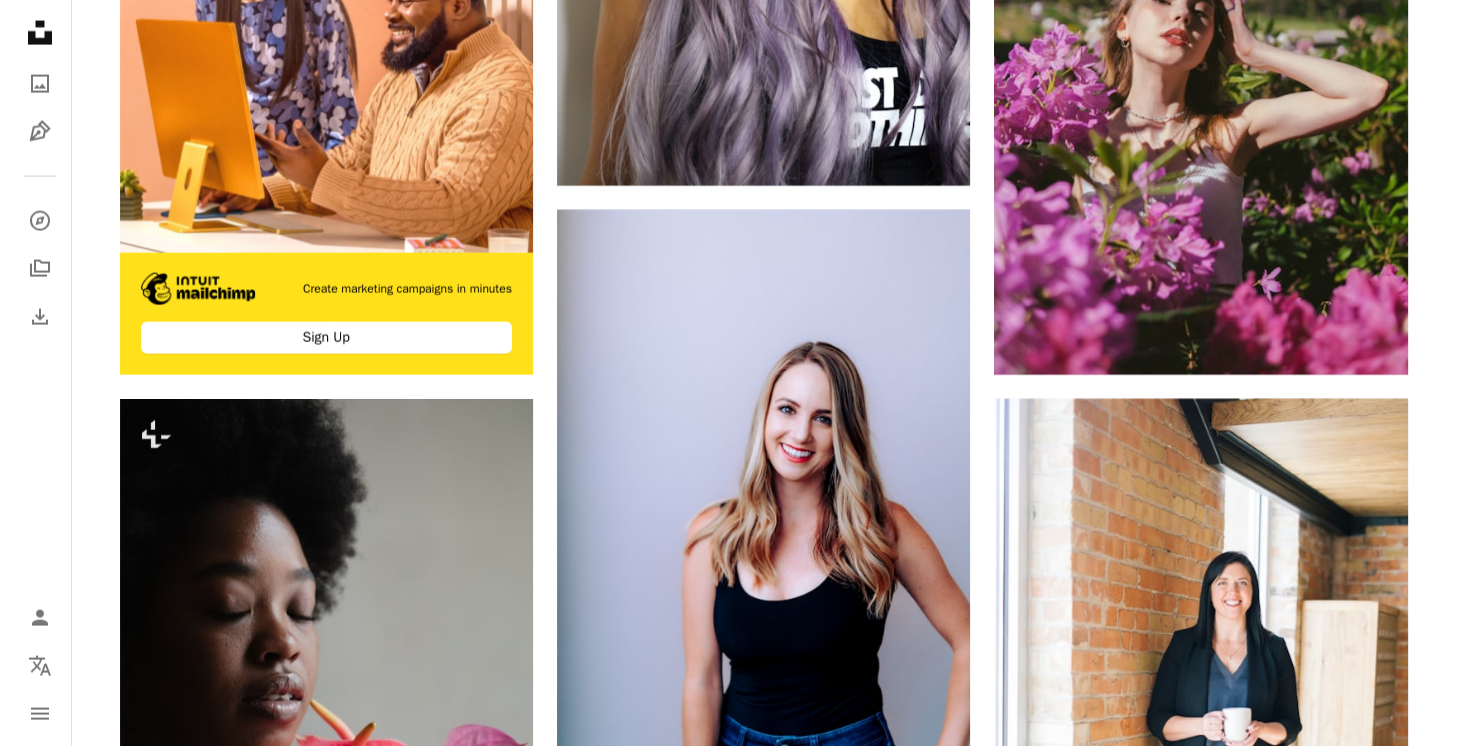 scroll, scrollTop: 6277, scrollLeft: 0, axis: vertical 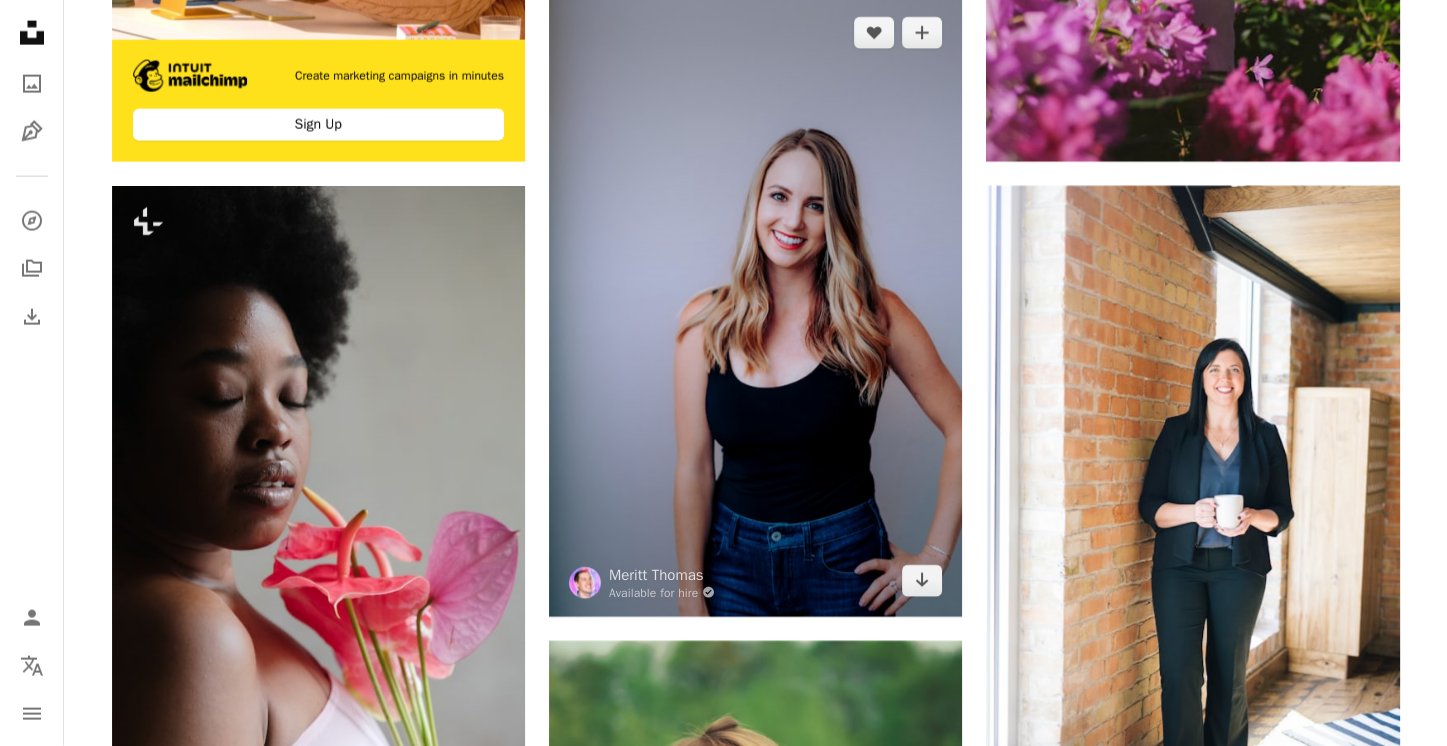 click at bounding box center (755, 307) 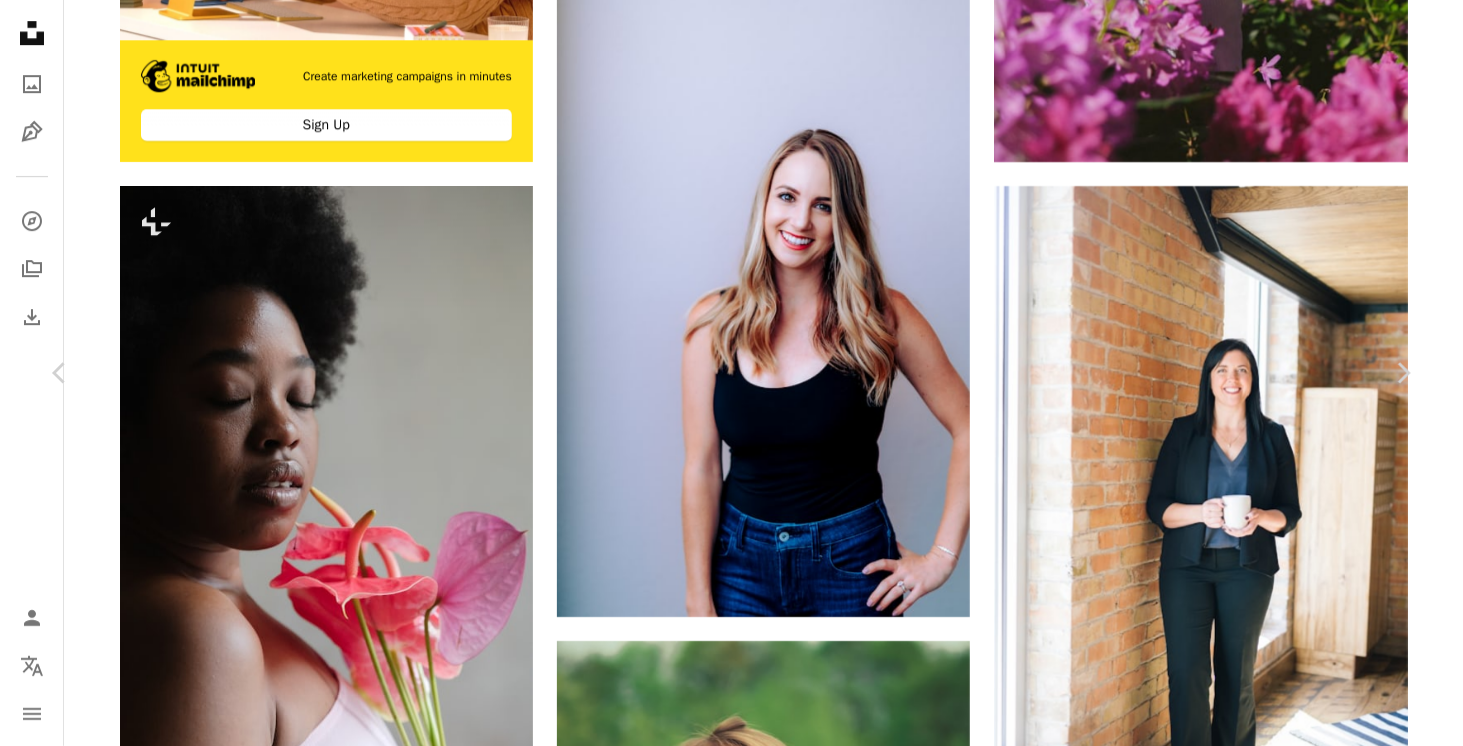 type 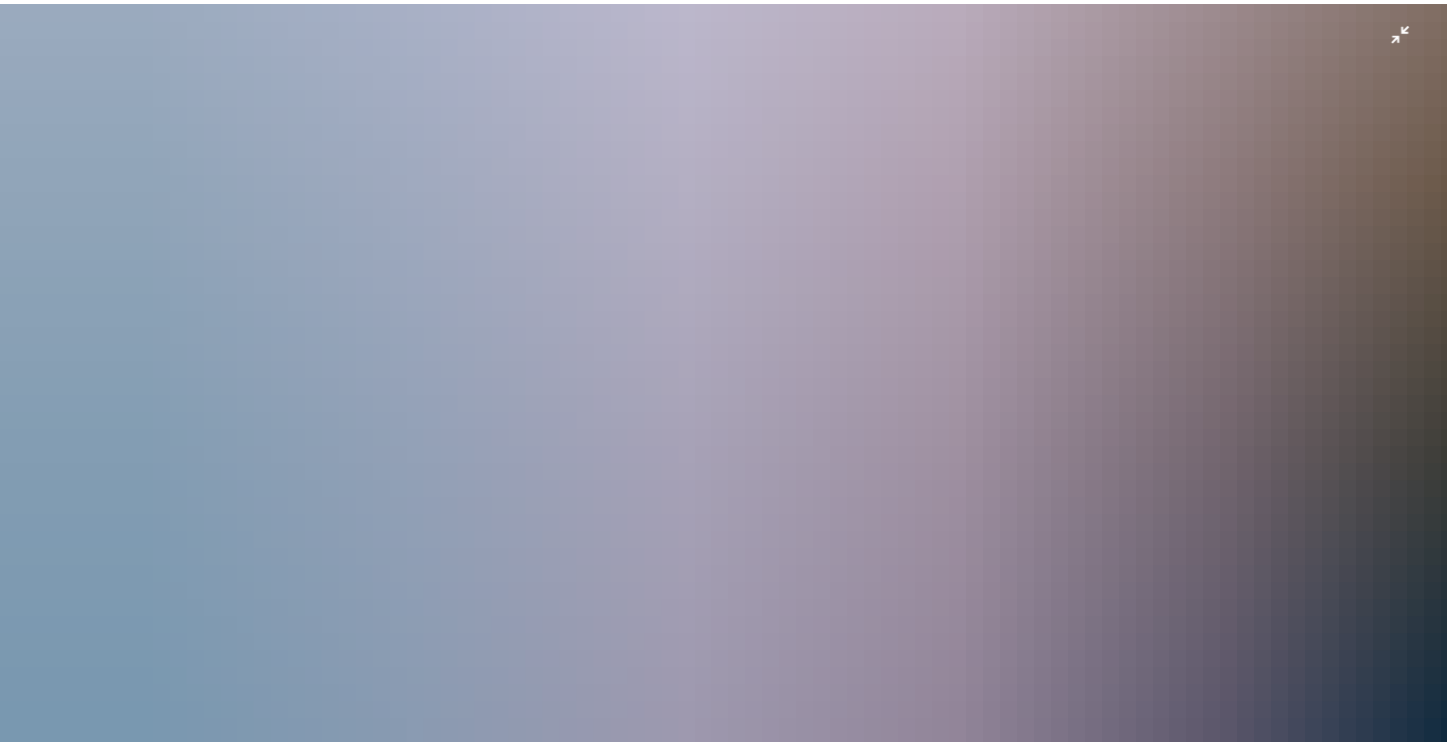 scroll, scrollTop: 1422, scrollLeft: 0, axis: vertical 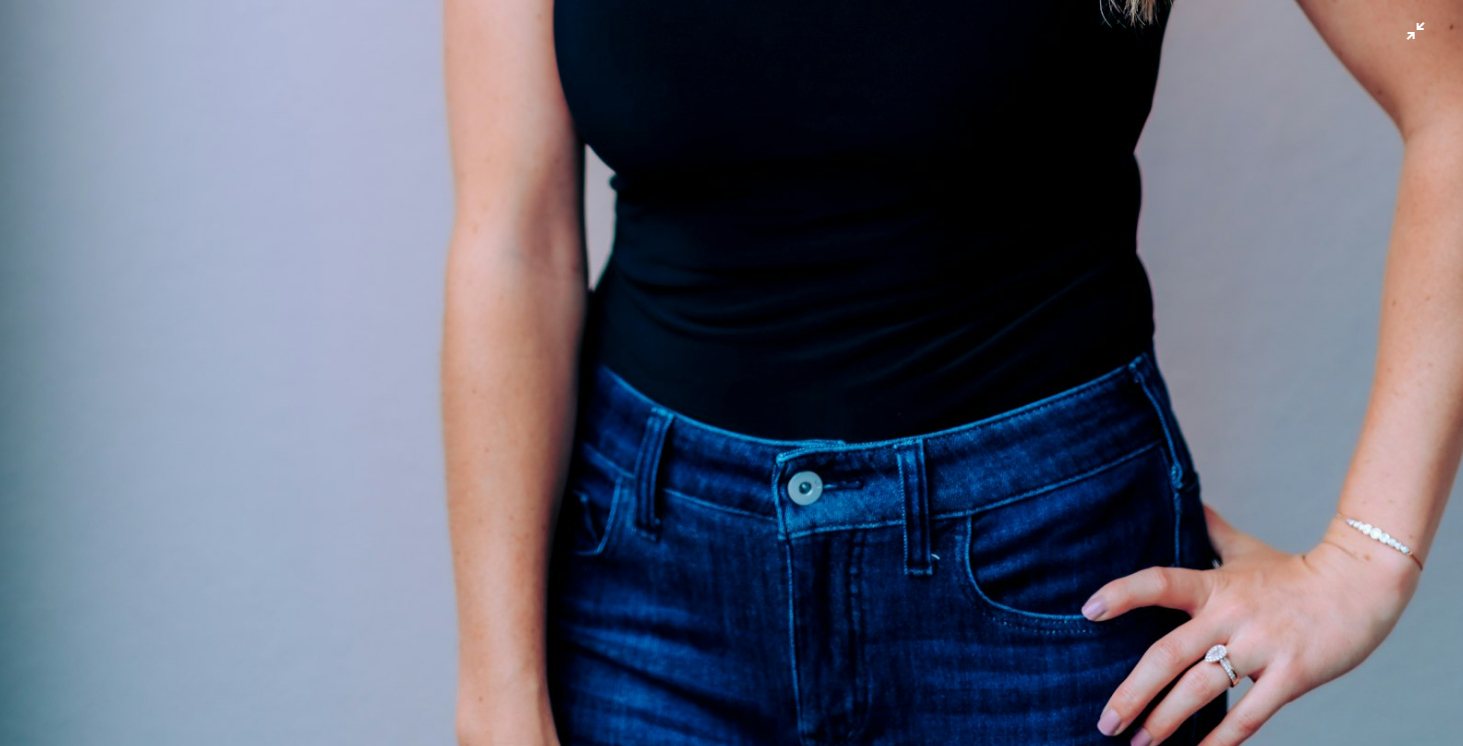 click at bounding box center [731, -325] 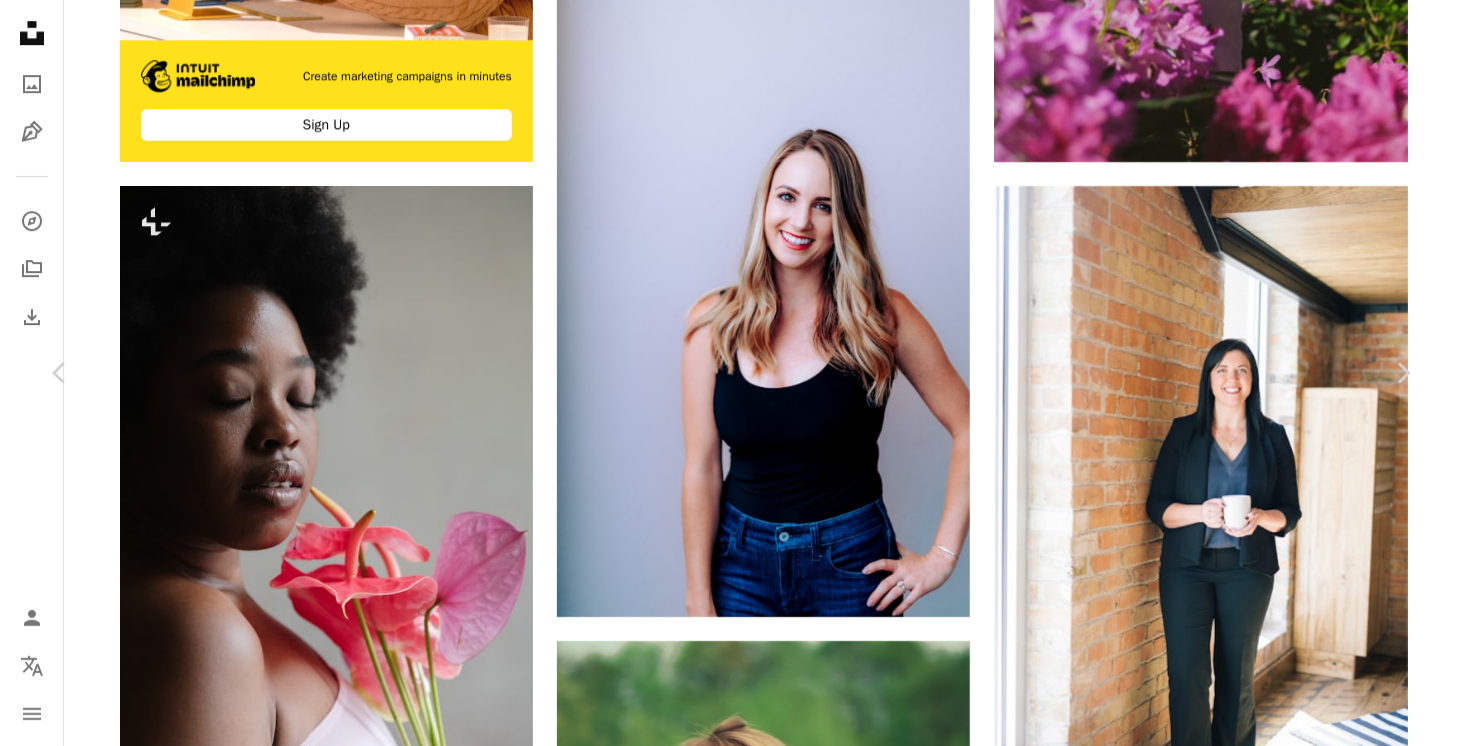type 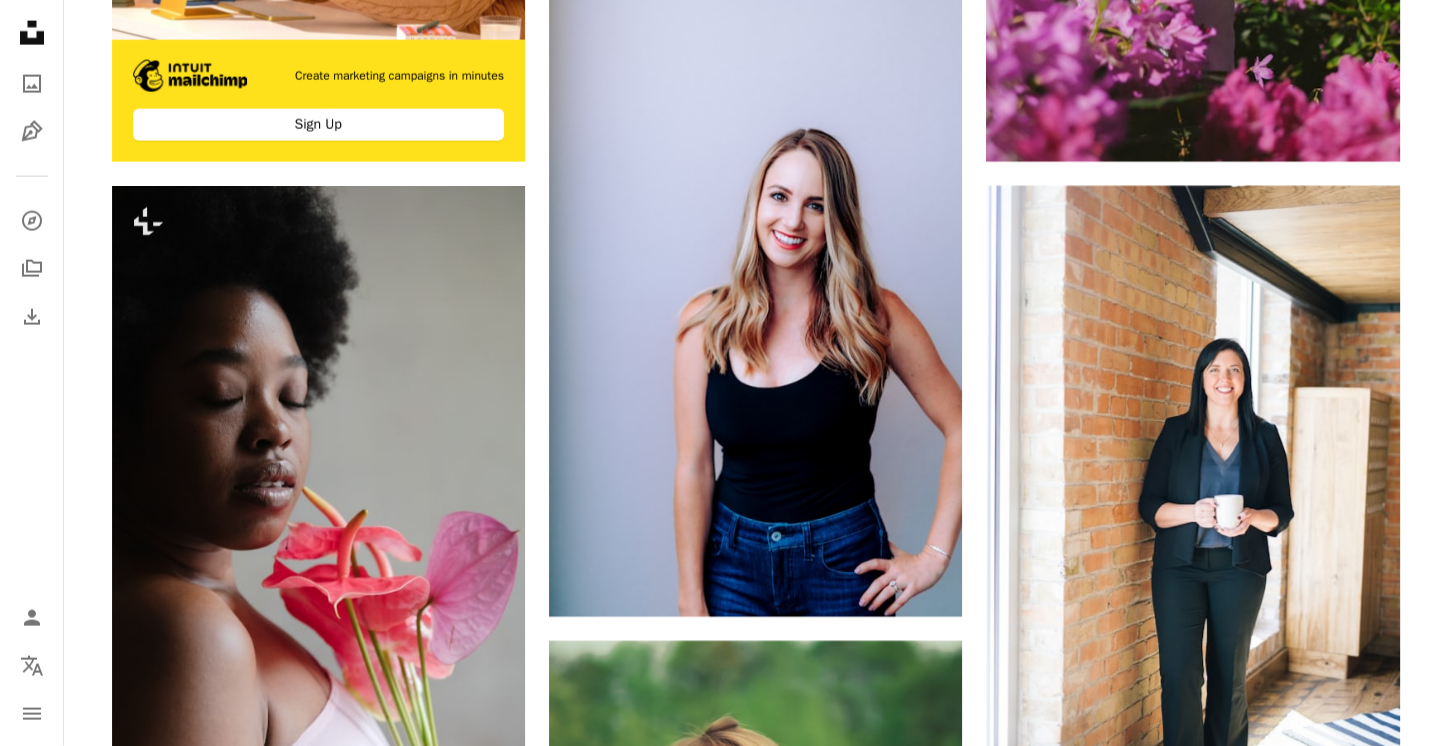 click on "Plus sign for Unsplash+ A heart A plus sign [FIRST] [LAST] For Unsplash+ A lock Download A heart A plus sign [FIRST] [LAST] Arrow pointing down Plus sign for Unsplash+ A heart A plus sign Getty Images For Unsplash+ A lock Download A heart A plus sign Microsoft 365 Arrow pointing down A heart A plus sign [FIRST] [LAST] Arrow pointing down A heart A plus sign Microsoft Edge Arrow pointing down Plus sign for Unsplash+ A heart A plus sign [FIRST] [LAST] For Unsplash+ A lock Download A heart A plus sign [FIRST] [LAST] Arrow pointing down A heart A plus sign [FIRST] [LAST] Arrow pointing down –– ––– ––– – ––– – –– ––– – – ––– –– –– –––– –– Create marketing campaigns in minutes Sign Up Plus sign for Unsplash+ A heart A plus sign [FIRST] [LAST] For Unsplash+ A lock Download A heart A plus sign [FIRST] [LAST] Arrow pointing down A heart For" at bounding box center [755, 315] 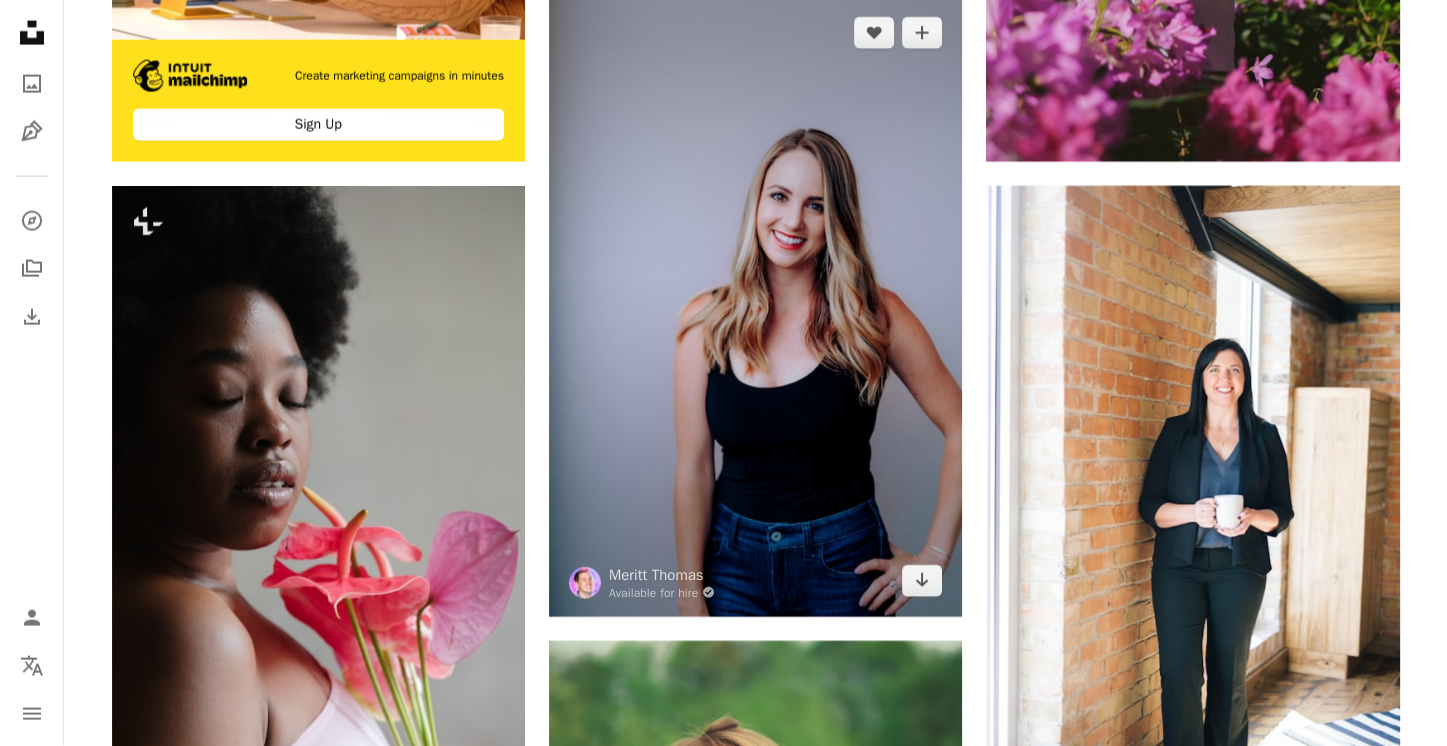 click at bounding box center (755, 307) 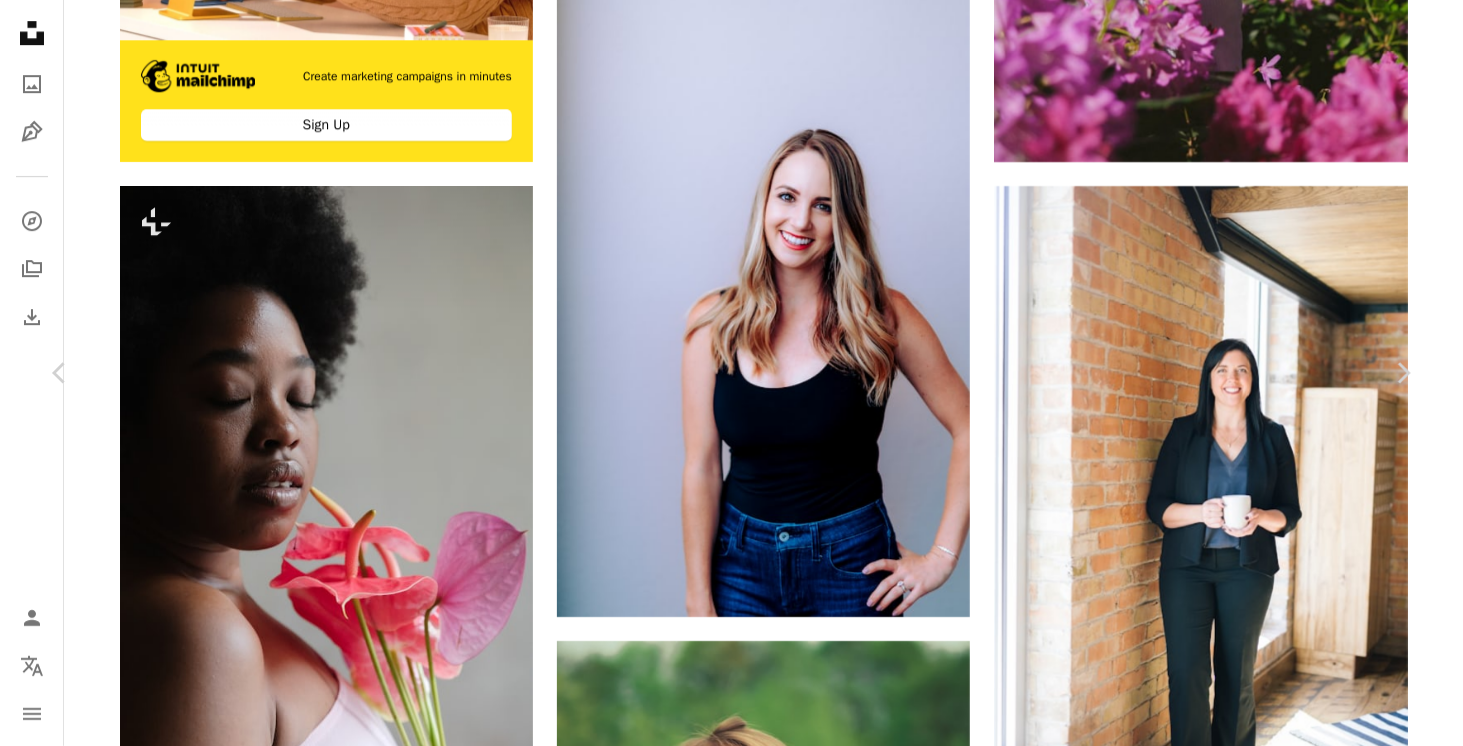 type 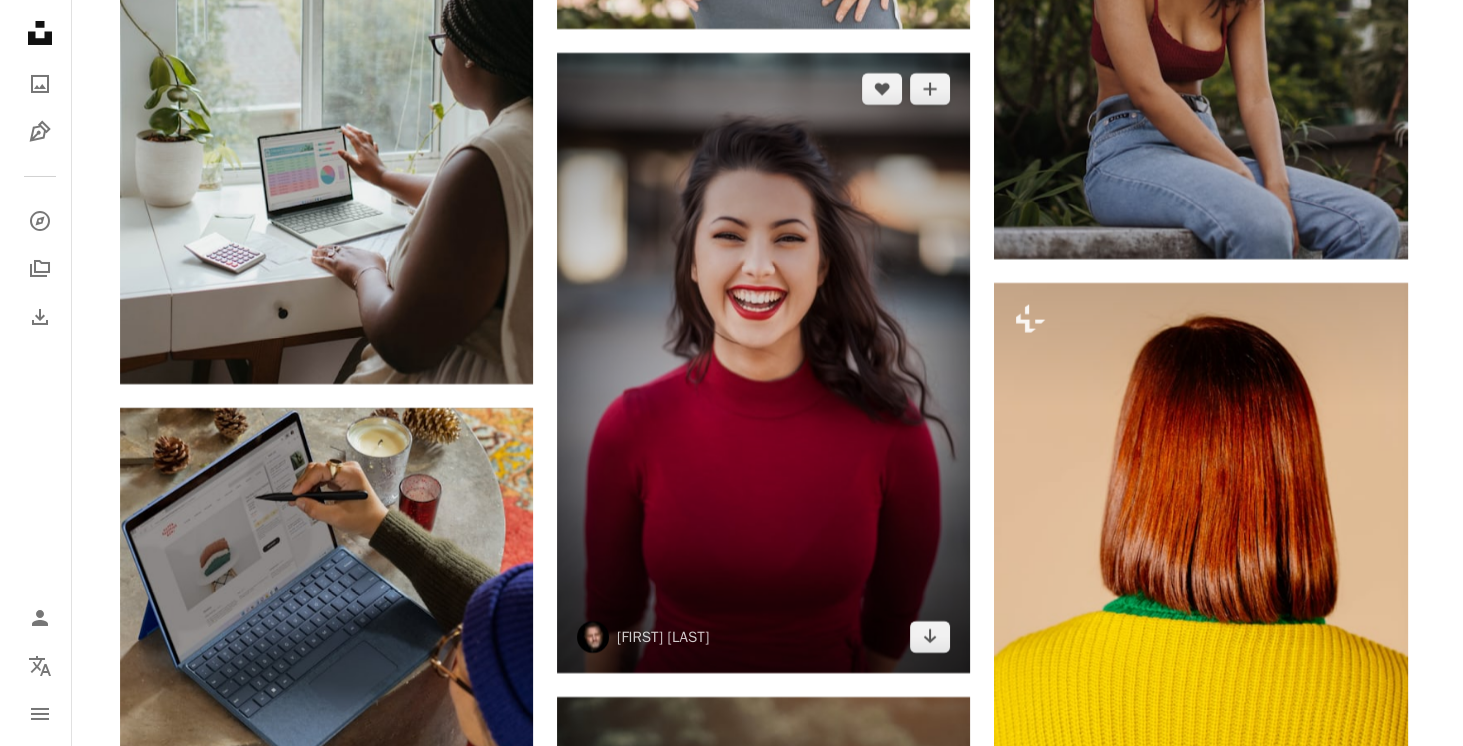 scroll, scrollTop: 9777, scrollLeft: 0, axis: vertical 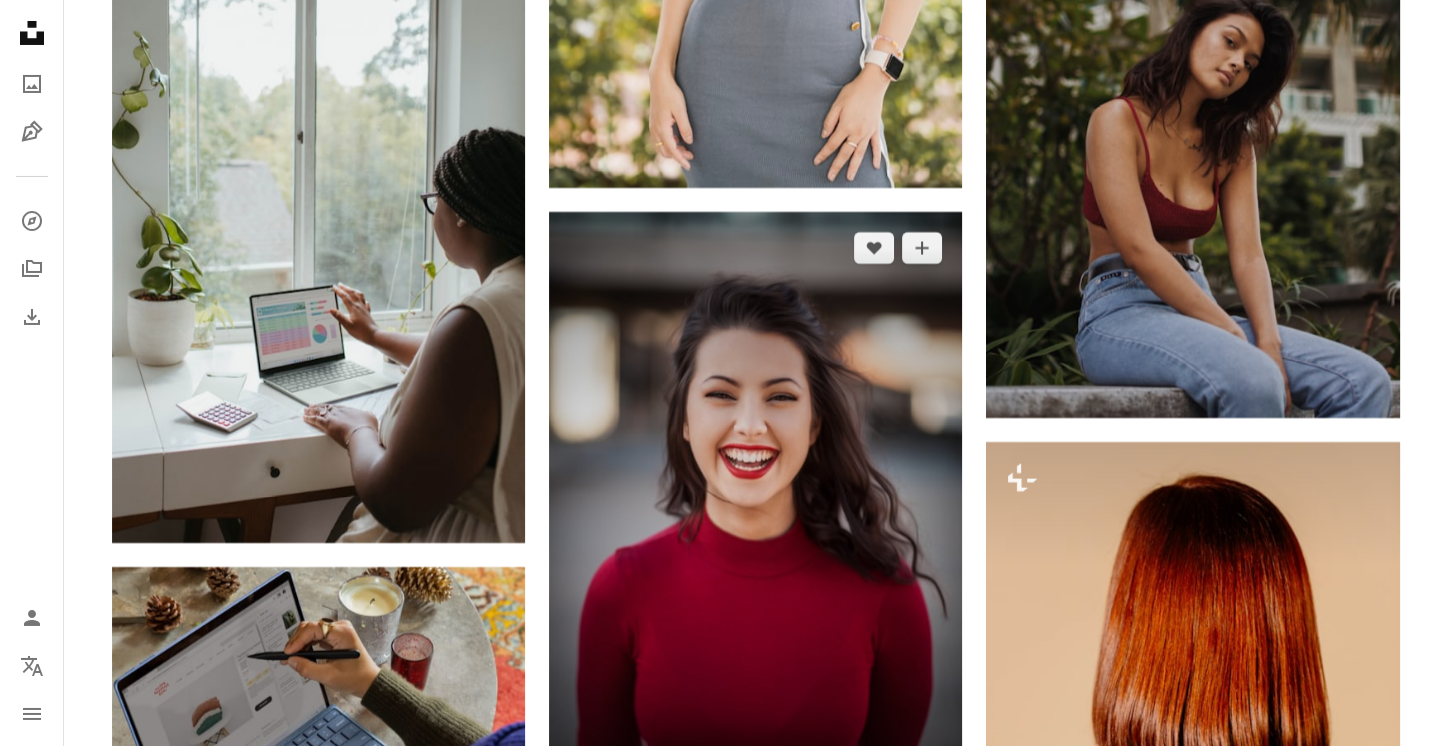 click at bounding box center (755, 522) 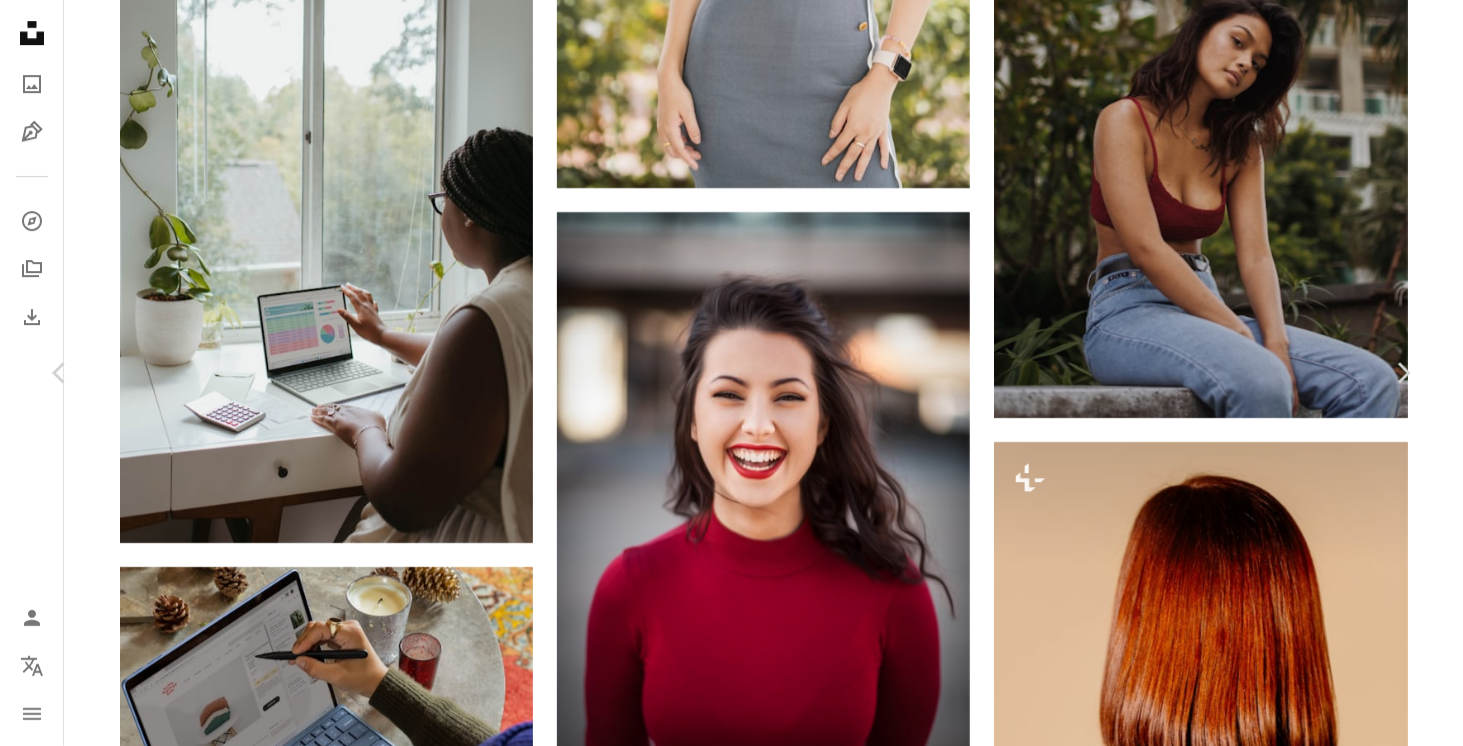 type 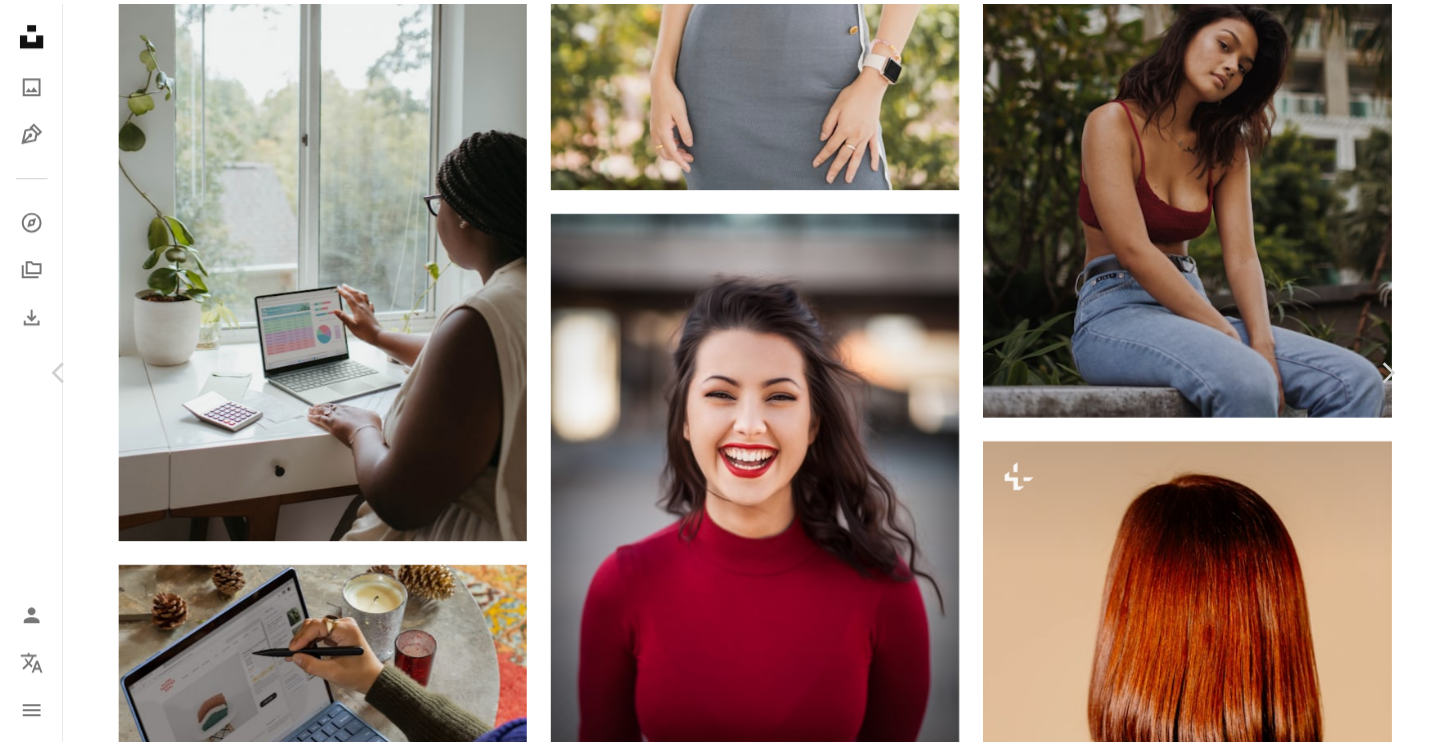 scroll, scrollTop: 0, scrollLeft: 0, axis: both 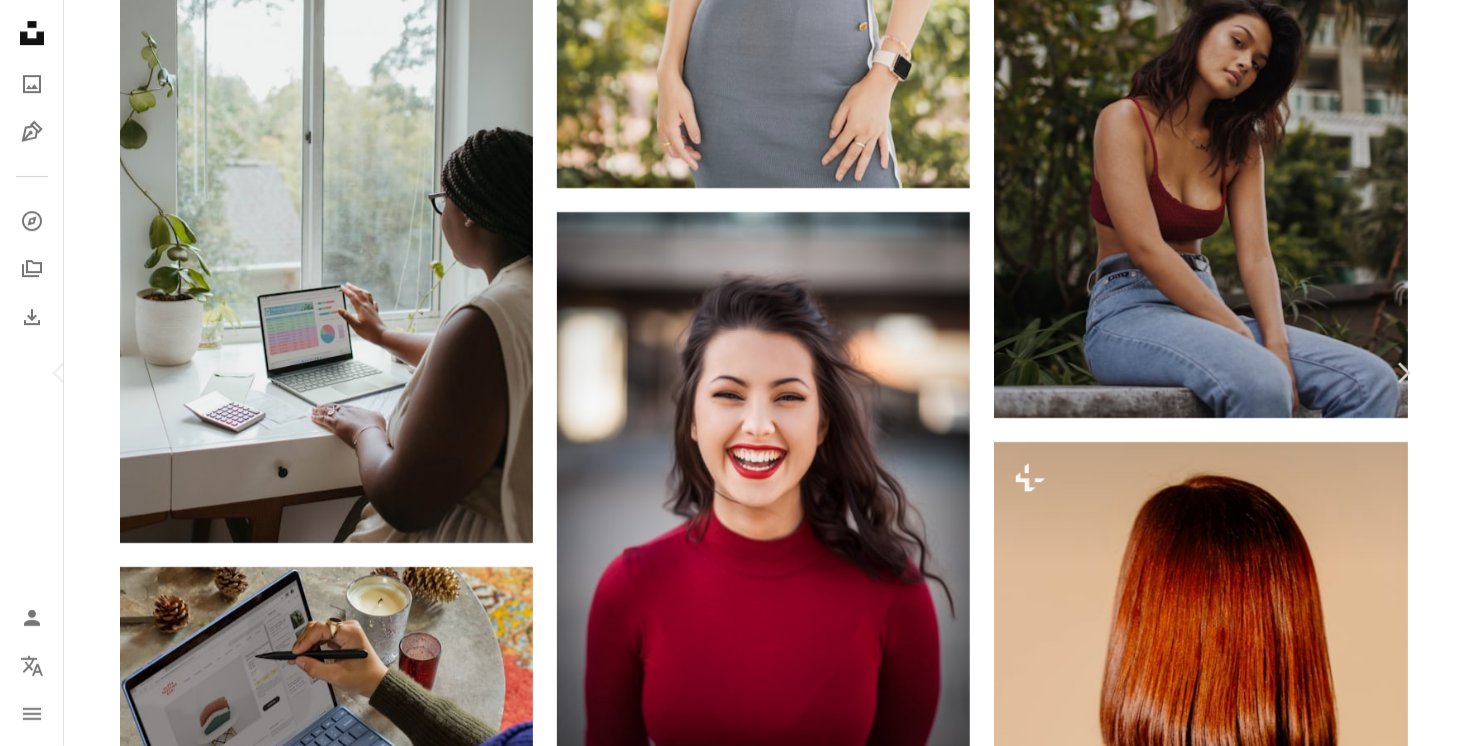 click on "An X shape Chevron left Chevron right [FIRST] [LAST] Available for hire A checkmark inside of a circle A heart A plus sign Download free Chevron down Zoom in Views 80,122 Downloads 7,333 A forward-right arrow Share Info icon Info More Actions Calendar outlined Published on [MONTH] [DAY], [YEAR] Camera Canon, EOS R Safety Free to use under the Unsplash License woman portrait girl sun happy urban smile sunshine lady golden hour laugh long hair hispanic hispanic woman human photo face female photography clothing HD Wallpapers Browse premium related images on iStock | Save 20% with code UNSPLASH20 View more on iStock ↗ Related images A heart A plus sign [FIRST] [LAST] Available for hire A checkmark inside of a circle Arrow pointing down A heart A plus sign [FIRST] [LAST] Available for hire A checkmark inside of a circle Arrow pointing down A heart A plus sign [FIRST] [LAST] Available for hire A checkmark inside of a circle Arrow pointing down Plus sign for Unsplash+ A heart A plus sign [FIRST] [LAST] For" at bounding box center [731, 6801] 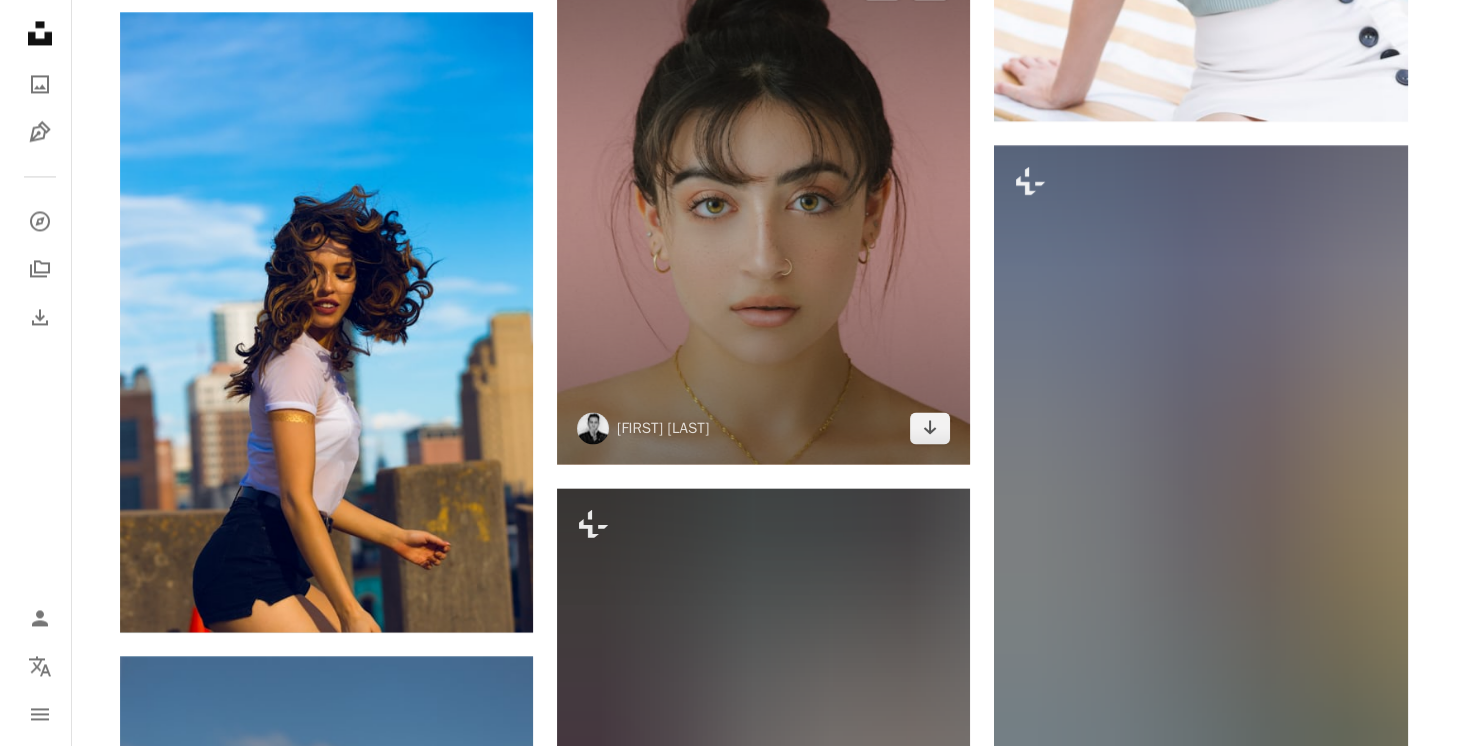scroll, scrollTop: 14877, scrollLeft: 0, axis: vertical 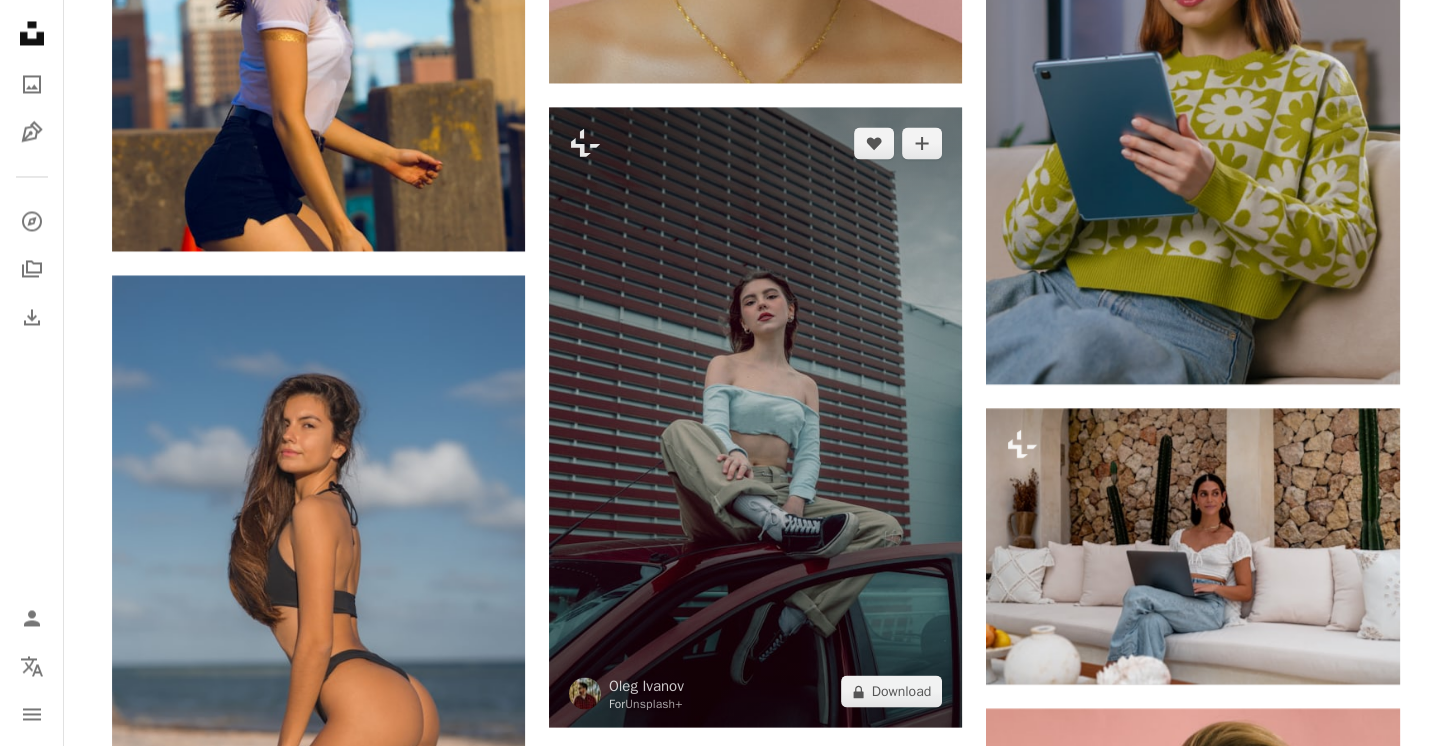 click at bounding box center [755, 417] 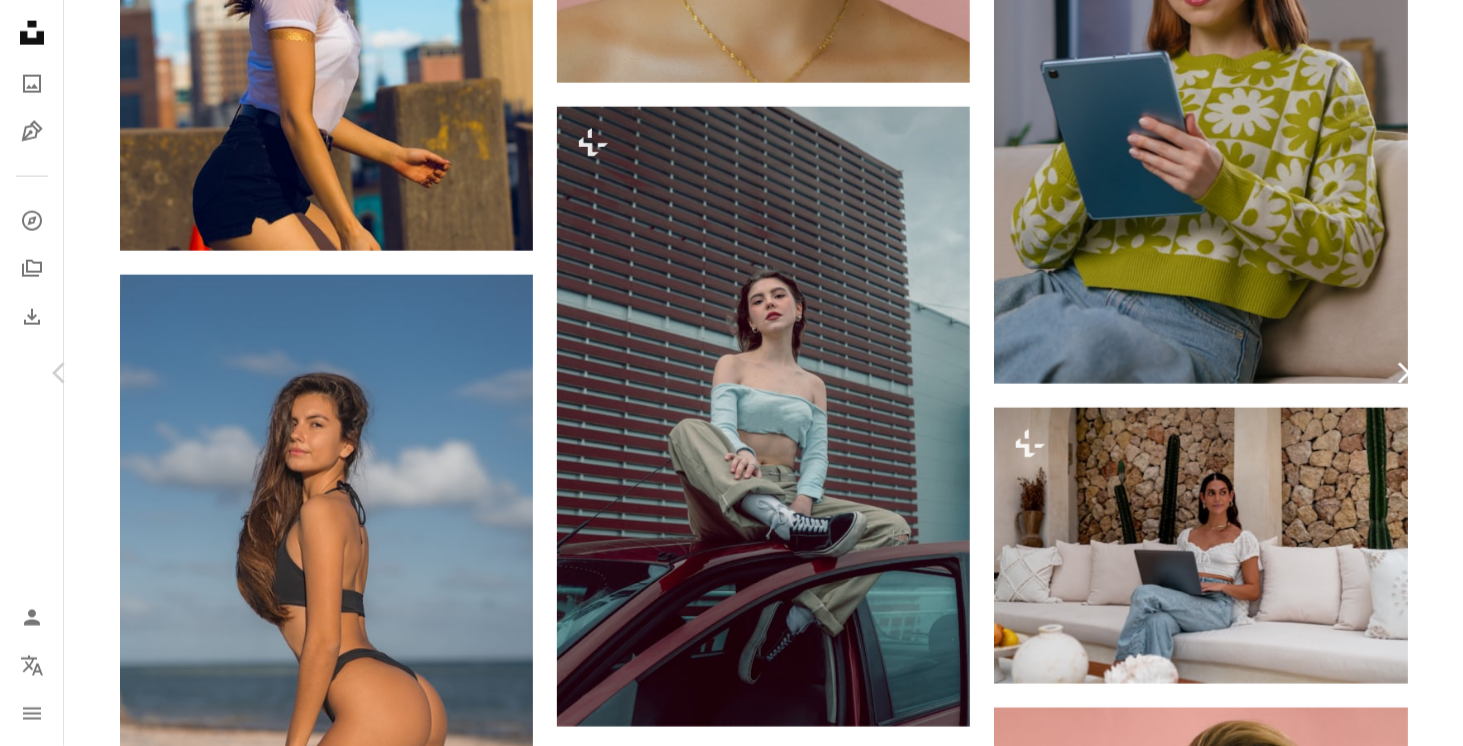 type 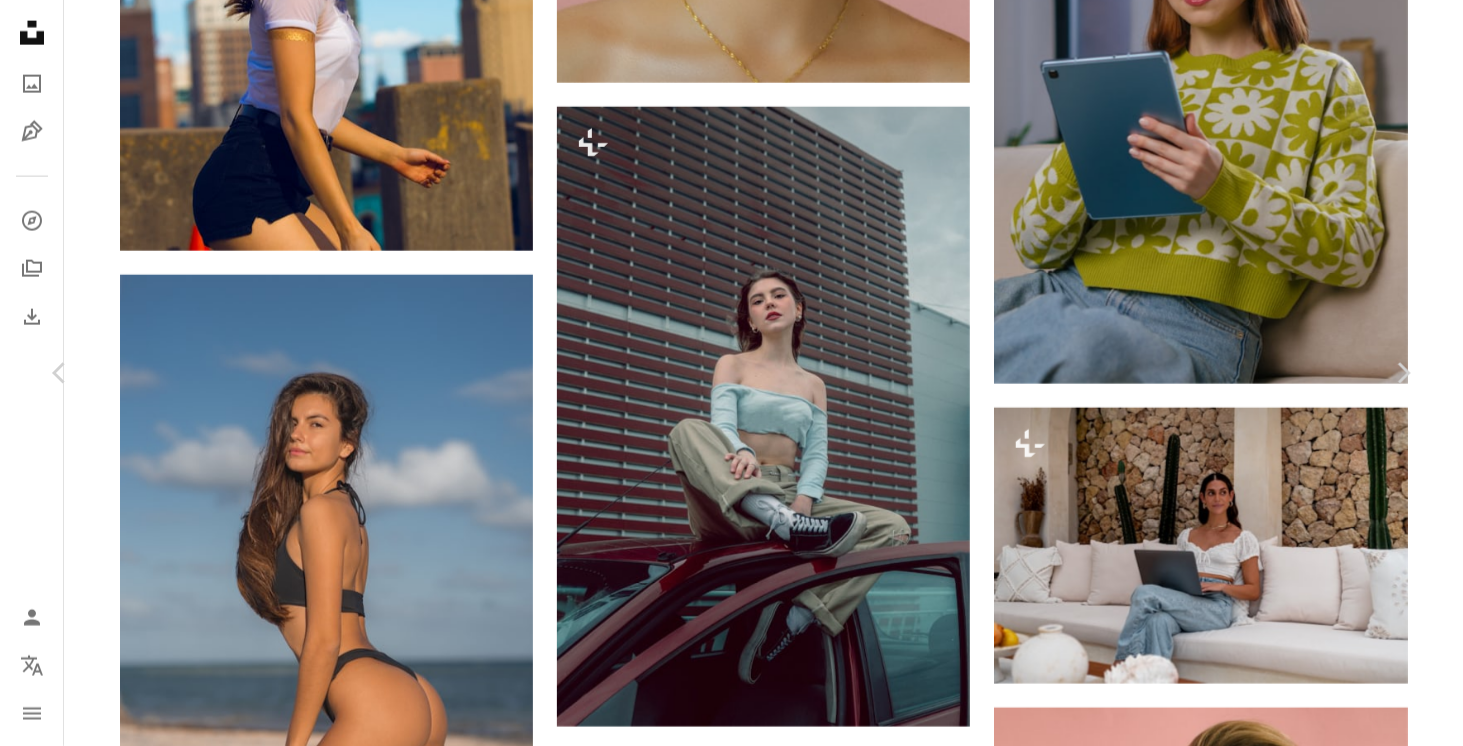 scroll, scrollTop: 700, scrollLeft: 0, axis: vertical 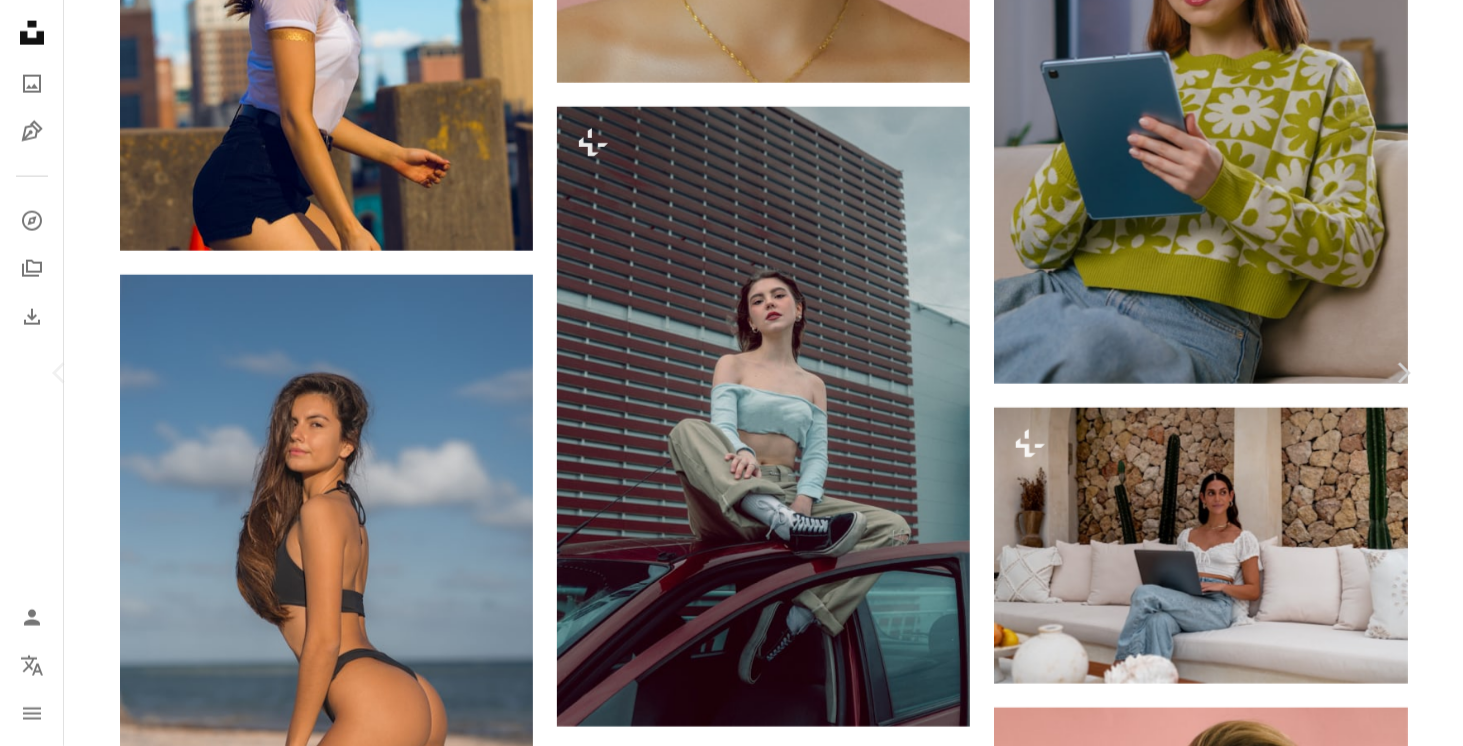 click at bounding box center (236, 5505) 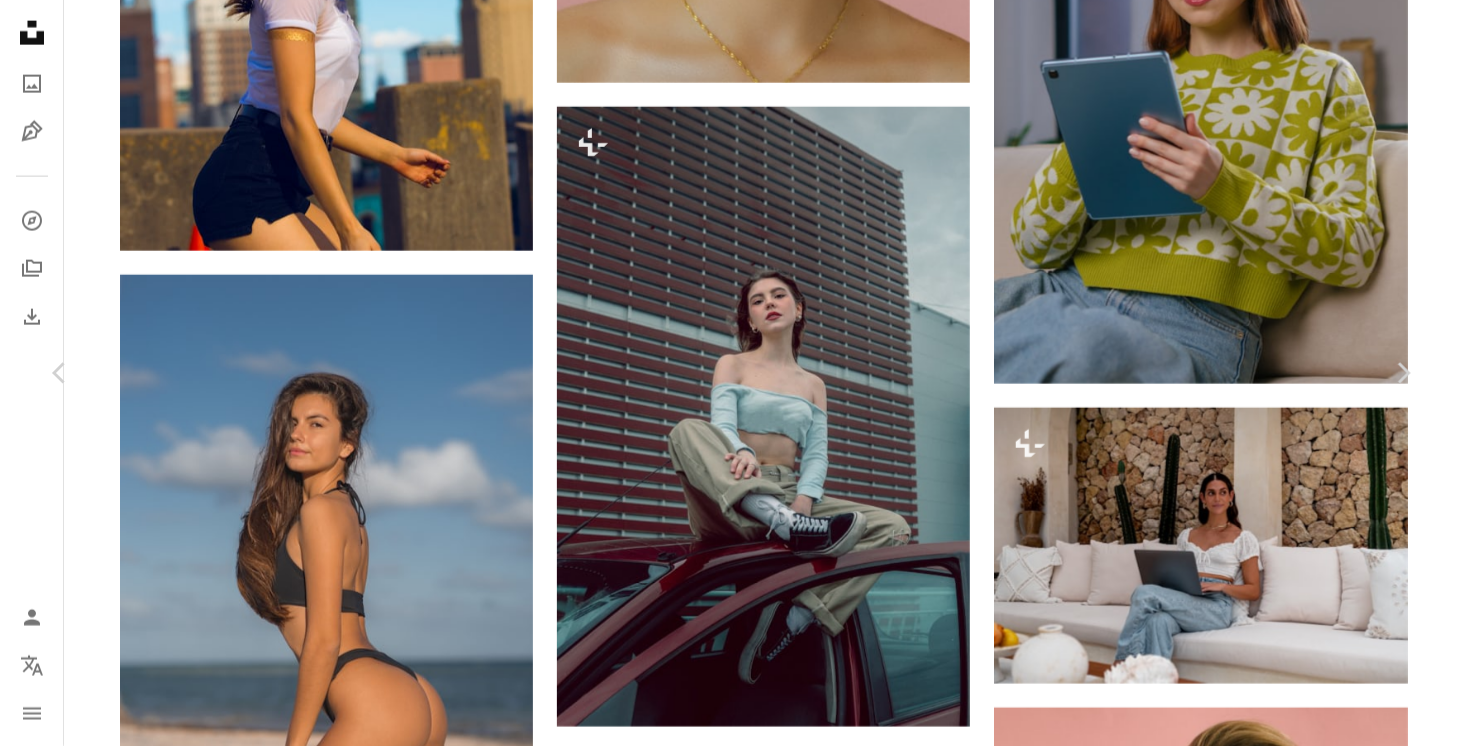 scroll, scrollTop: 500, scrollLeft: 0, axis: vertical 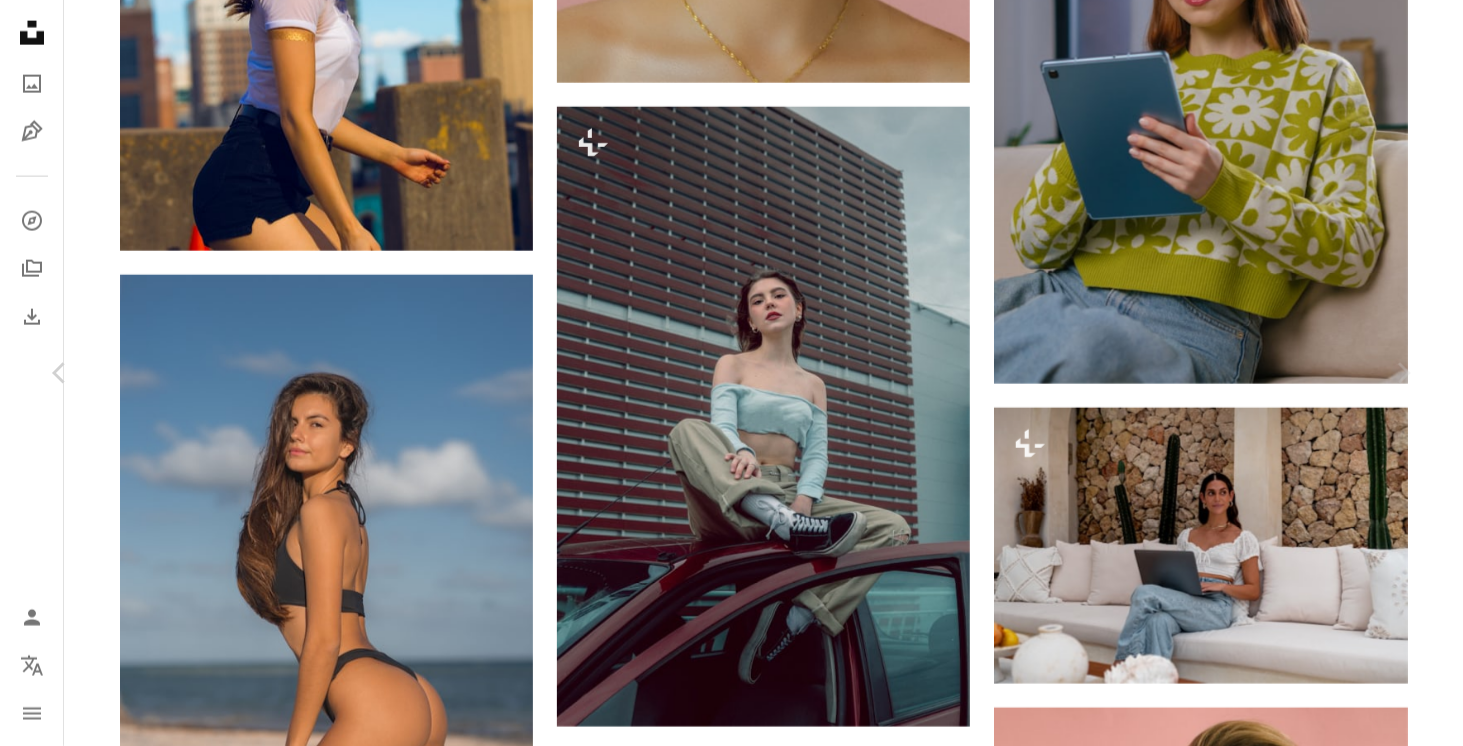 click at bounding box center [724, 5078] 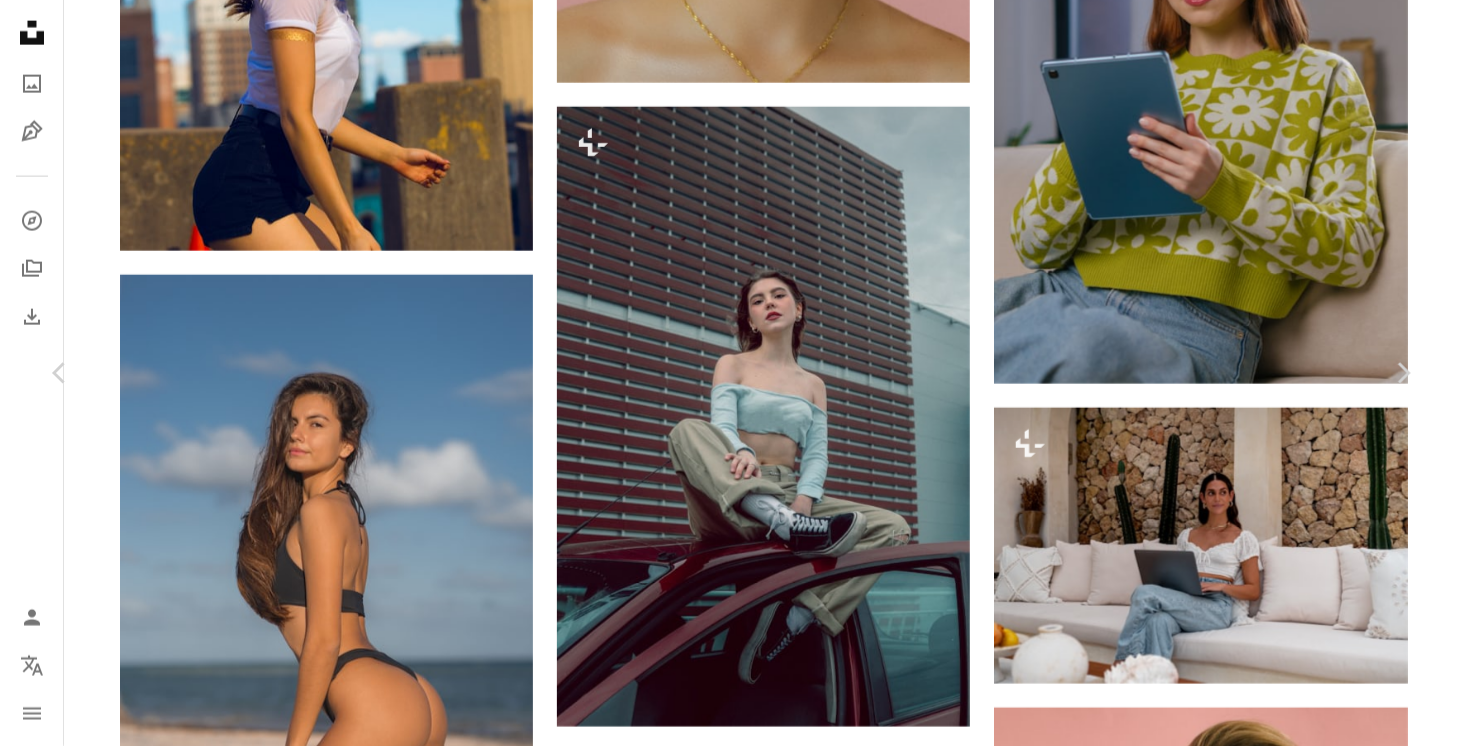 scroll, scrollTop: 500, scrollLeft: 0, axis: vertical 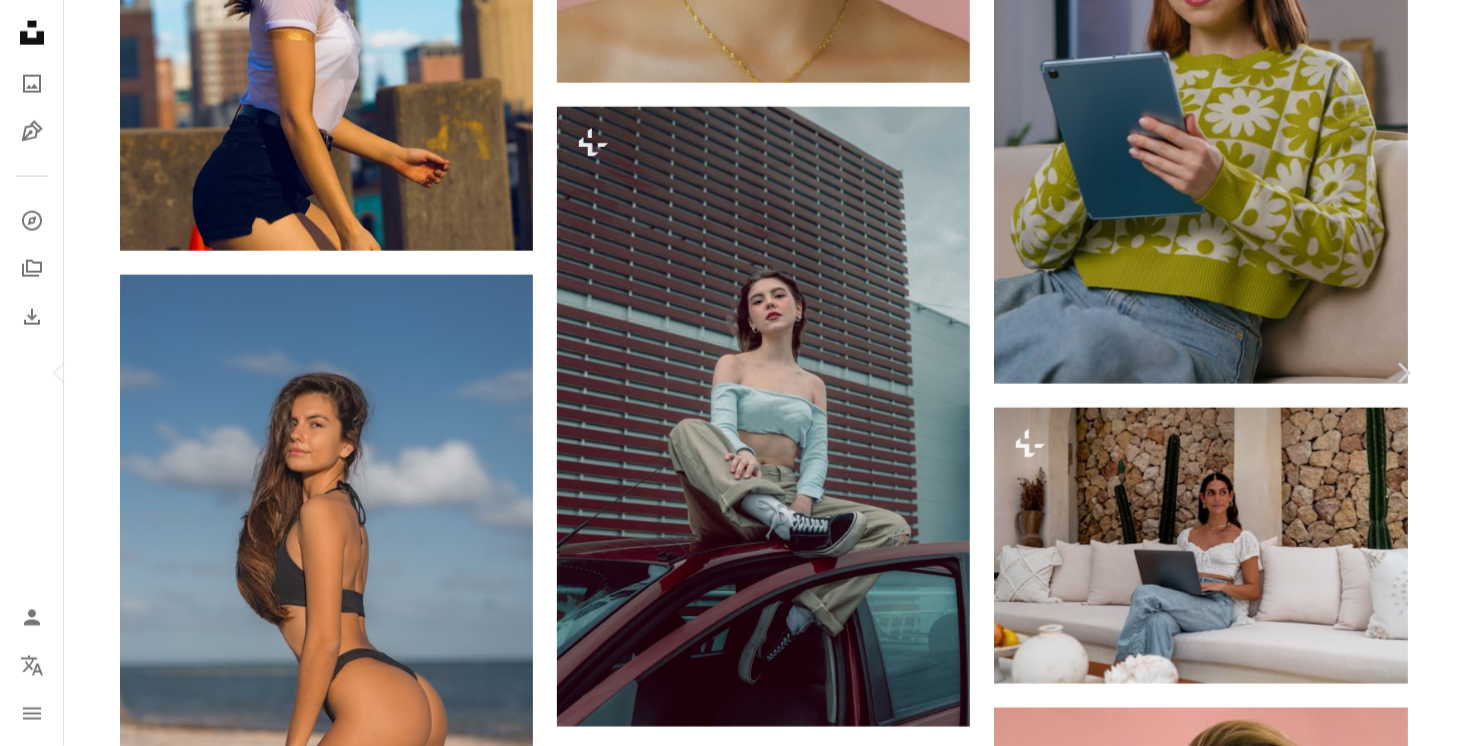 click at bounding box center [432, 5442] 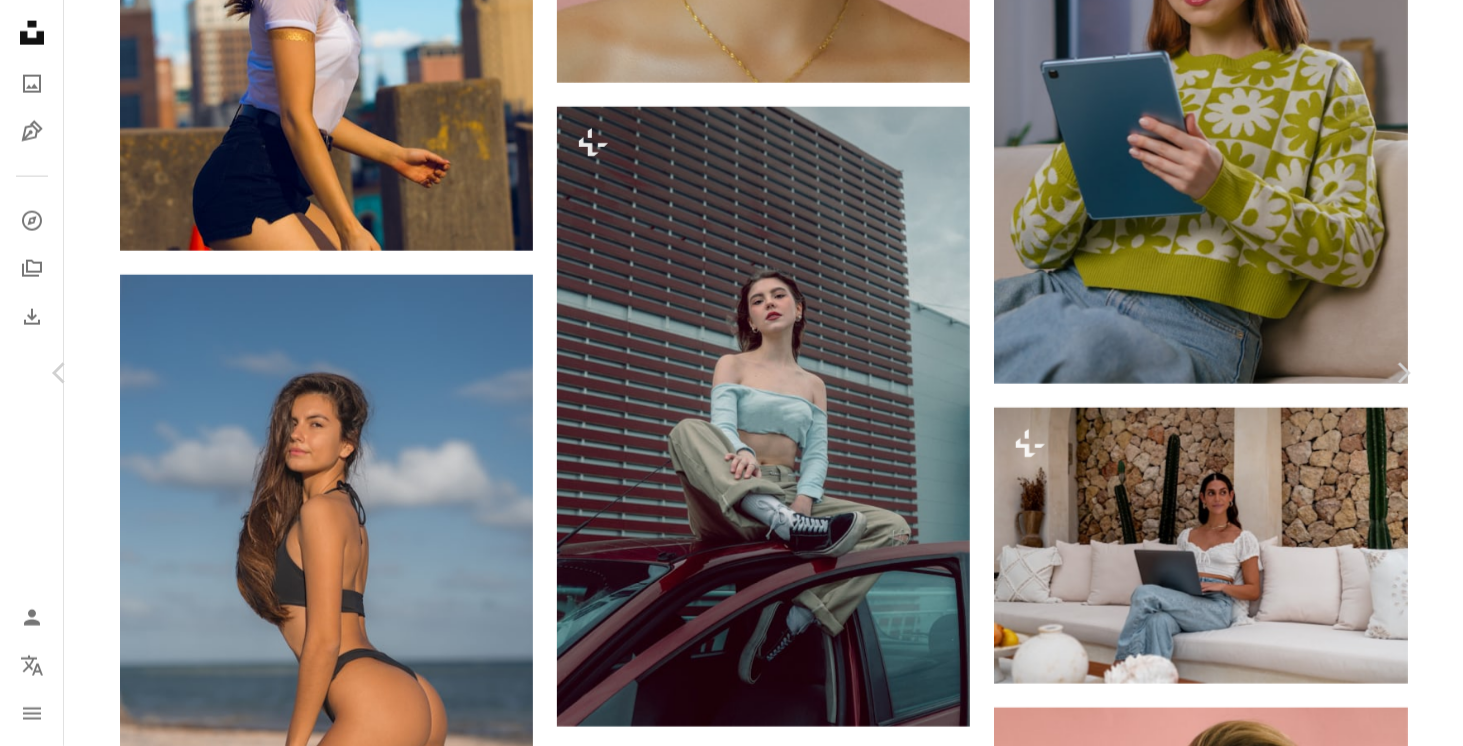 scroll, scrollTop: 900, scrollLeft: 0, axis: vertical 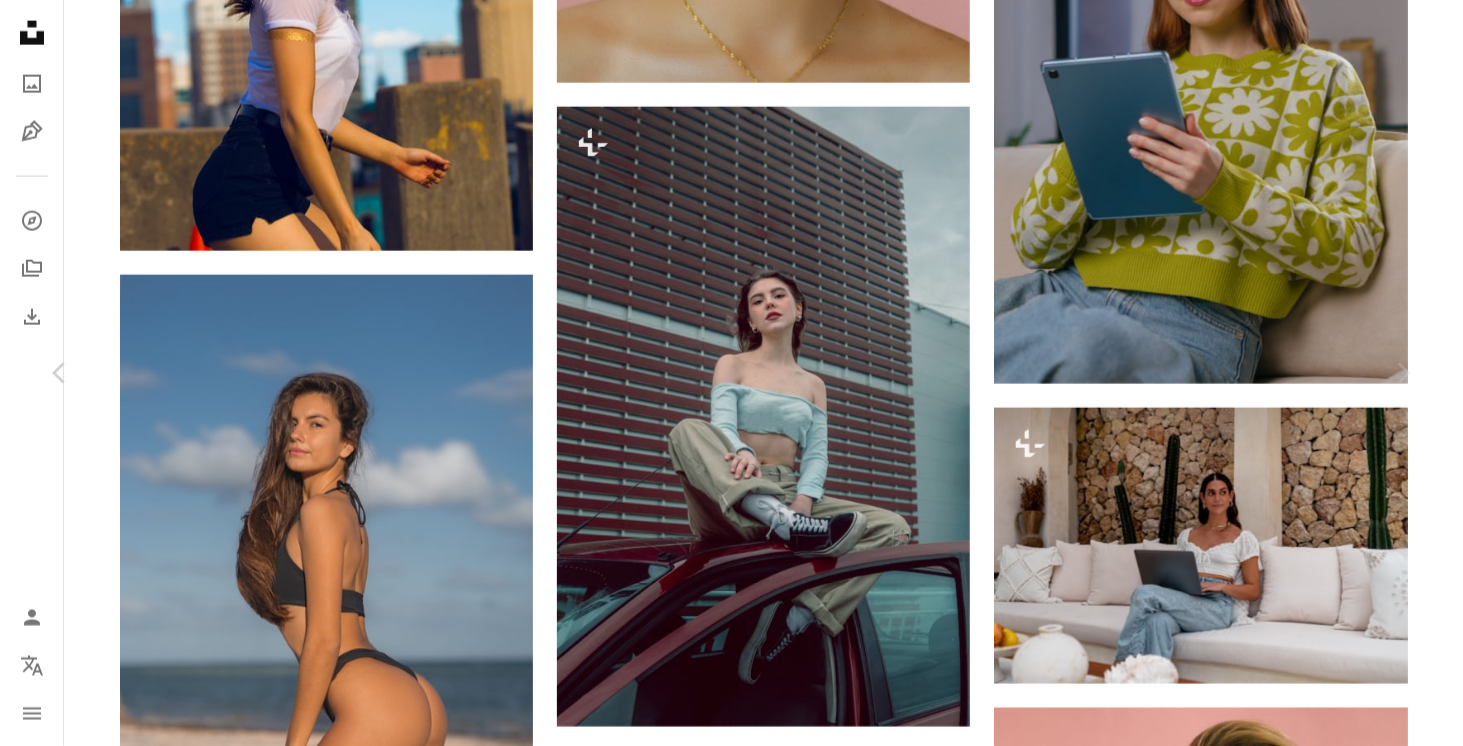 click 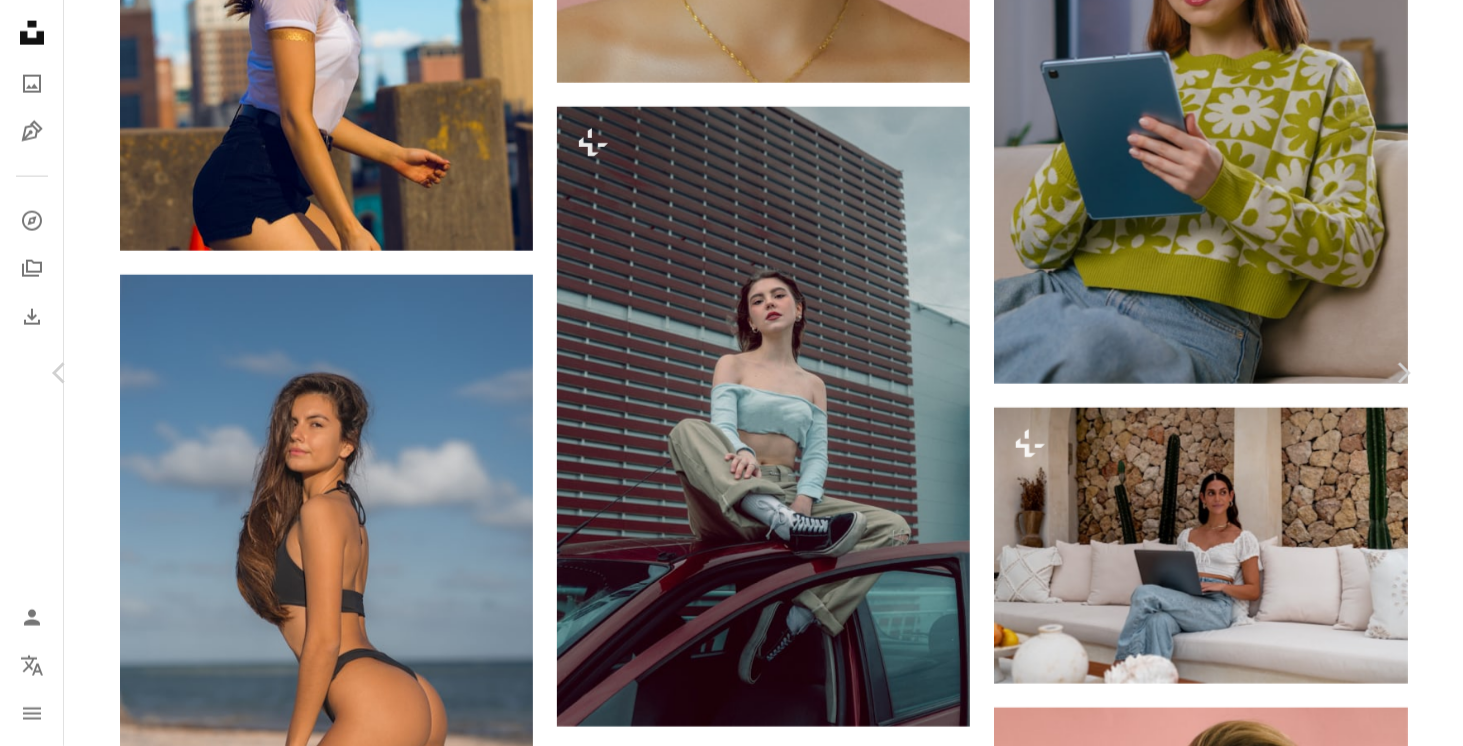 scroll, scrollTop: 3881, scrollLeft: 0, axis: vertical 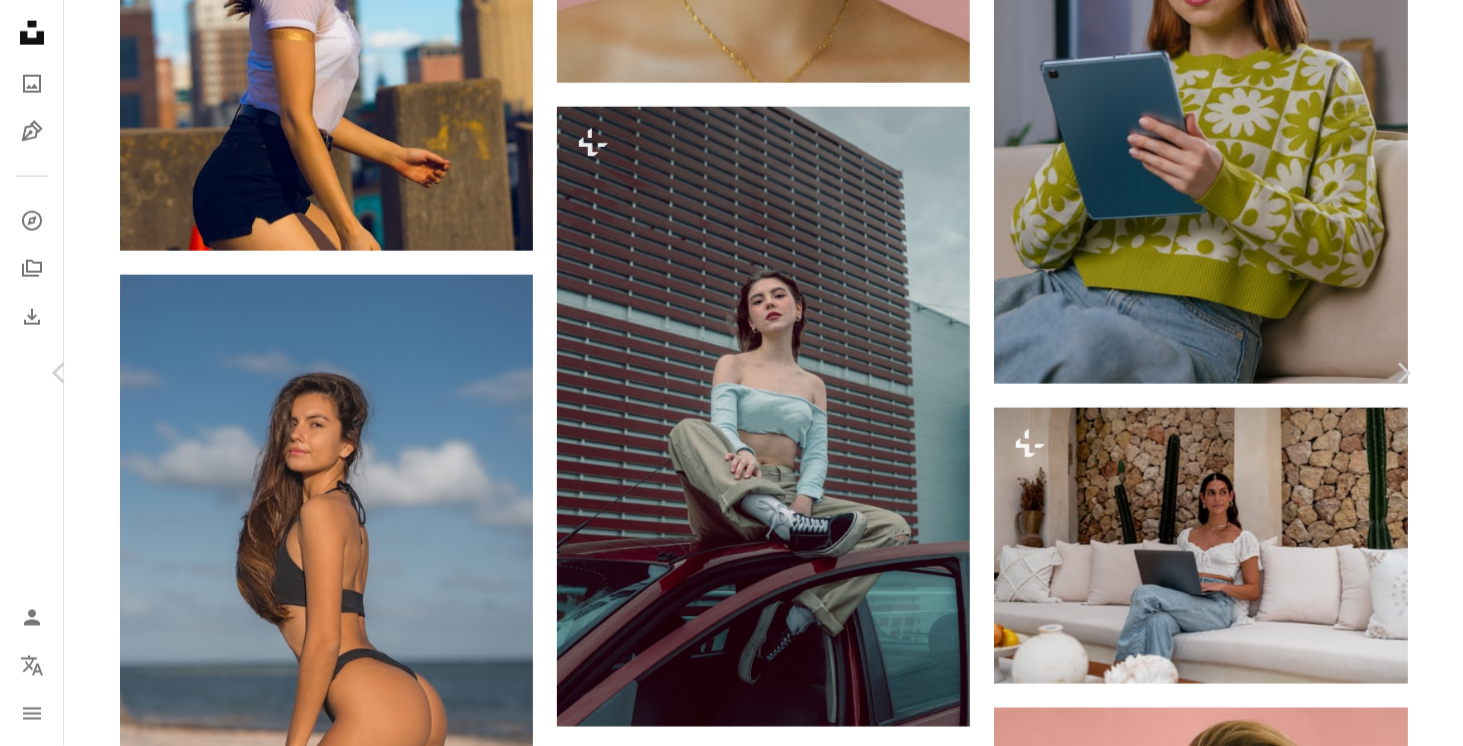 click on "Unsplash logo Unsplash Home A photo Pen Tool A compass A stack of folders Download Person Localization icon navigation menu A magnifying glass ****** An X shape Visual search Get Unsplash+ Log in Submit an image Browse premium images on iStock | 20% off at iStock ↗ Browse premium images on iStock 20% off at iStock ↗ View more ↗ View more on iStock ↗ A photo Photos 24k Pen Tool Illustrations 1.1k A stack of folders Collections 493k A group of people Users 97 A copyright icon © License Arrow down Aspect ratio Orientation Arrow down Unfold Sort by Relevance Arrow down Filters Filters Female Chevron right male portrait face woman women model girl female portrait female model girl hot indian girl american girl Plus sign for Unsplash+ A heart A plus sign [FIRST] [LAST] For Unsplash+ A lock Download A heart A plus sign [FIRST] [LAST] Arrow pointing down Plus sign for Unsplash+ A heart A plus sign Getty Images For Unsplash+ A lock Download A heart A plus sign Microsoft 365 A heart" at bounding box center (731, -5032) 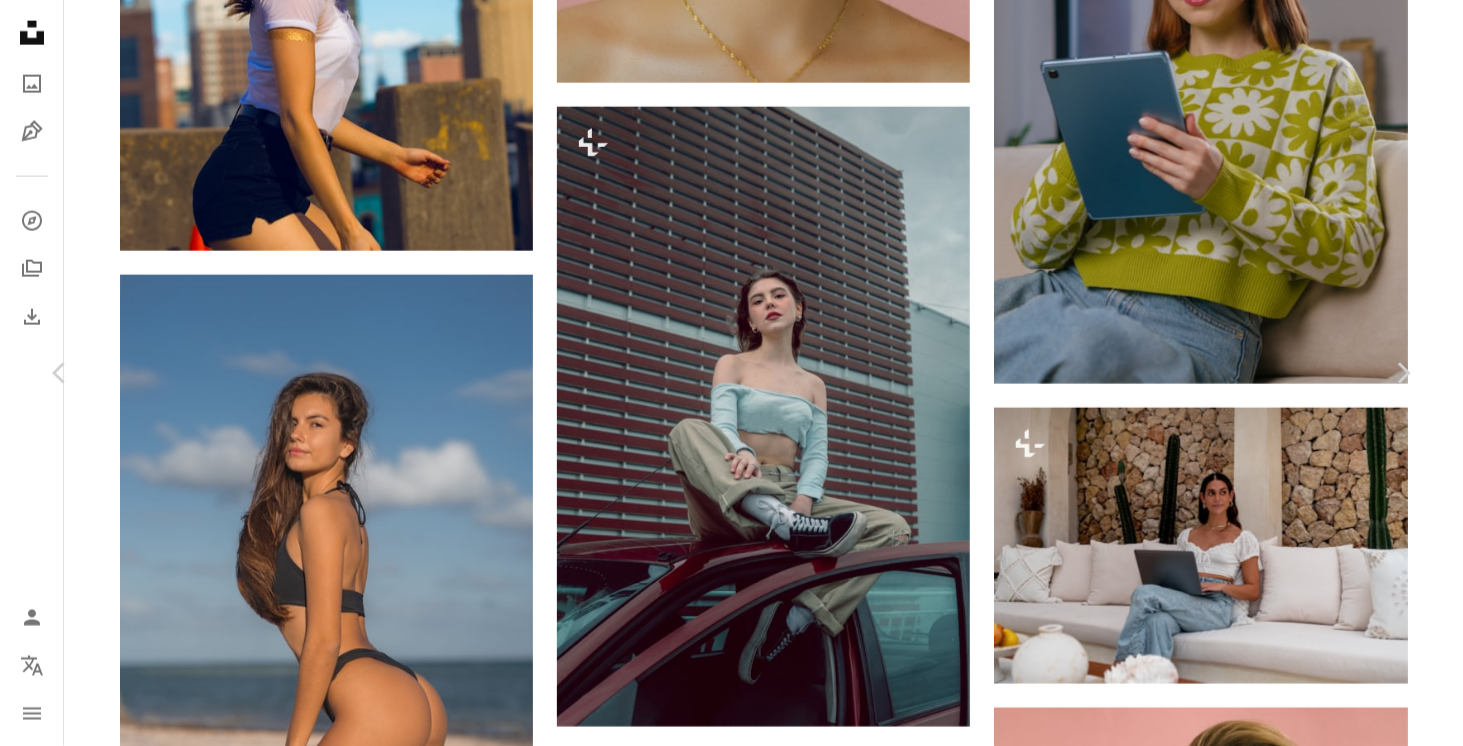 click on "Unsplash logo Unsplash Home A photo Pen Tool A compass A stack of folders Download Person Localization icon navigation menu A magnifying glass ****** An X shape Visual search Get Unsplash+ Log in Submit an image Browse premium images on iStock | 20% off at iStock ↗ Browse premium images on iStock 20% off at iStock ↗ View more ↗ View more on iStock ↗ A photo Photos 24k Pen Tool Illustrations 1.1k A stack of folders Collections 493k A group of people Users 97 A copyright icon © License Arrow down Aspect ratio Orientation Arrow down Unfold Sort by Relevance Arrow down Filters Filters Female Chevron right male portrait face woman women model girl female portrait female model girl hot indian girl american girl Plus sign for Unsplash+ A heart A plus sign [FIRST] [LAST] For Unsplash+ A lock Download A heart A plus sign [FIRST] [LAST] Arrow pointing down Plus sign for Unsplash+ A heart A plus sign Getty Images For Unsplash+ A lock Download A heart A plus sign Microsoft 365 A heart" at bounding box center (731, -5032) 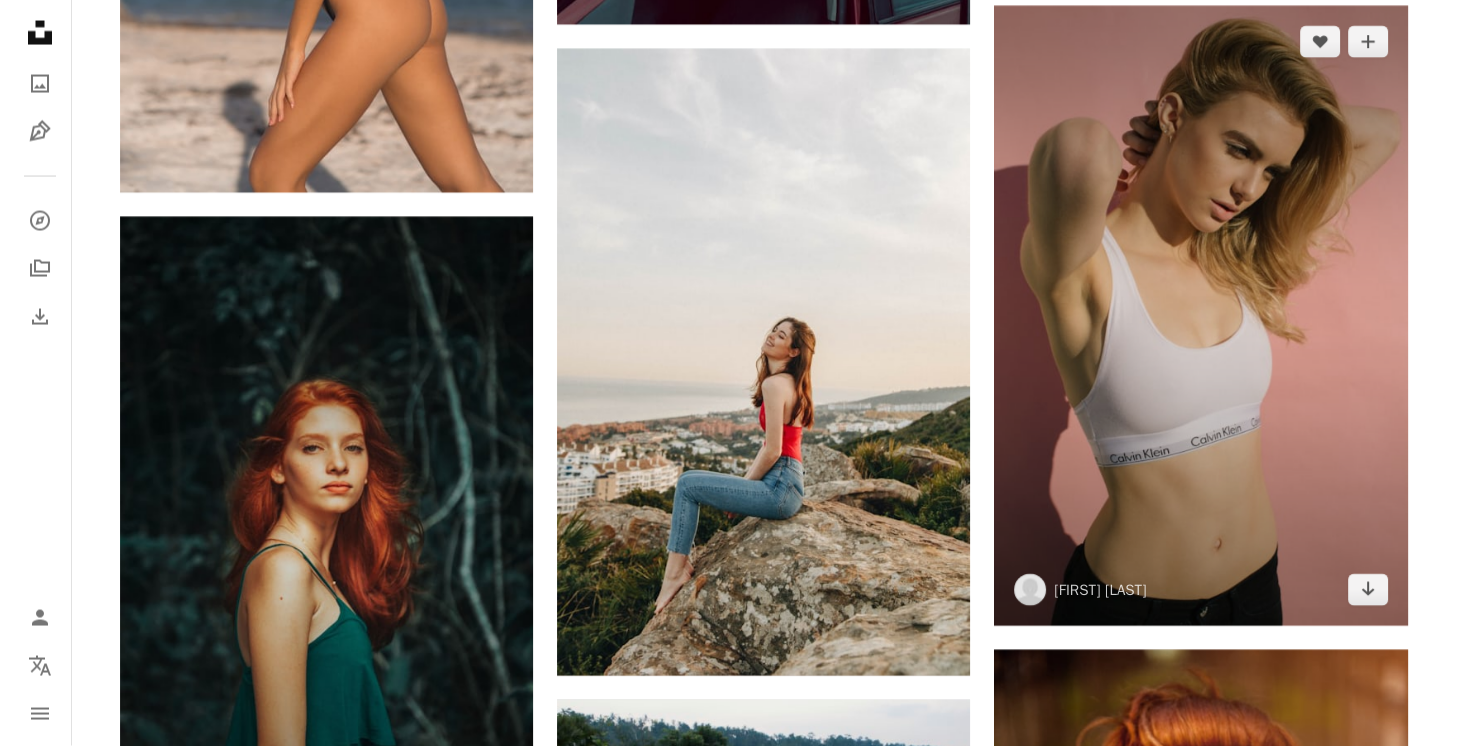 scroll, scrollTop: 15477, scrollLeft: 0, axis: vertical 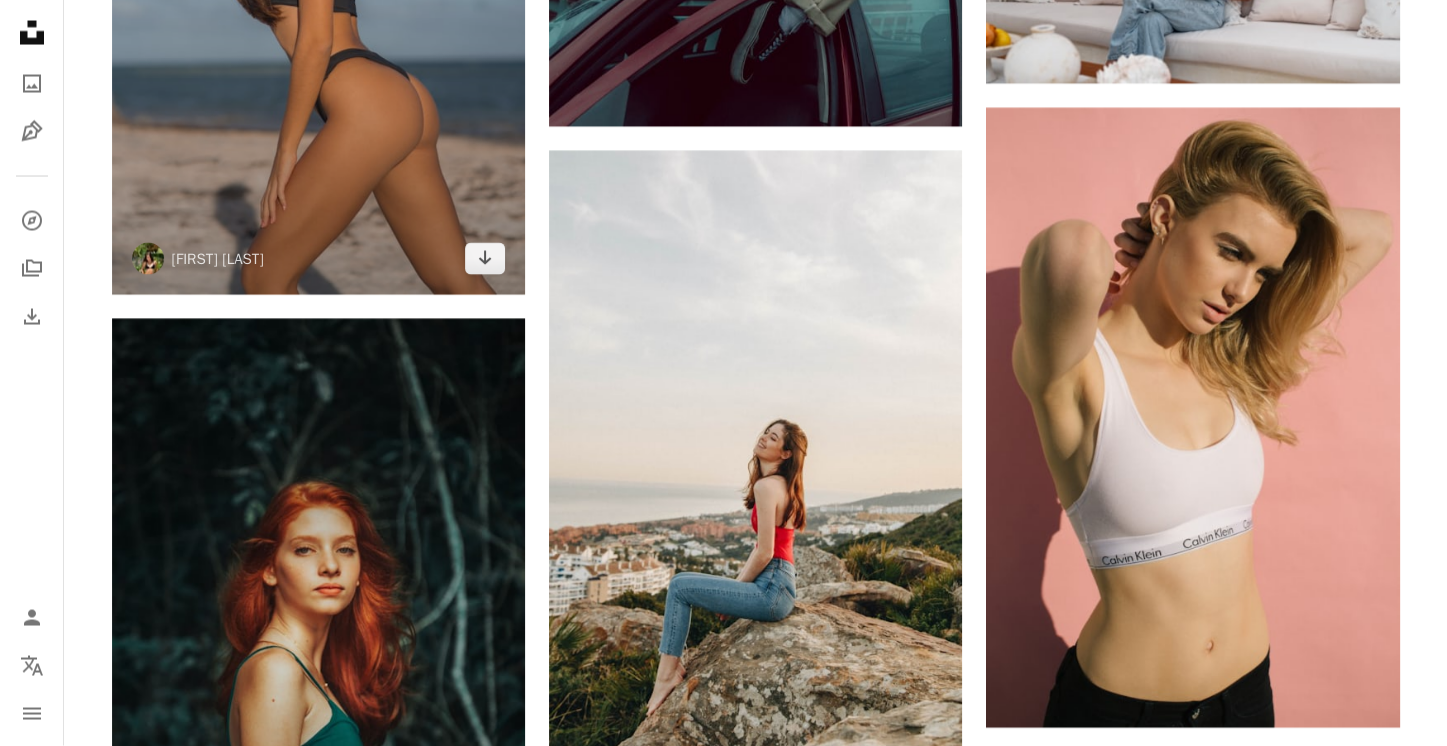 click at bounding box center [318, -15] 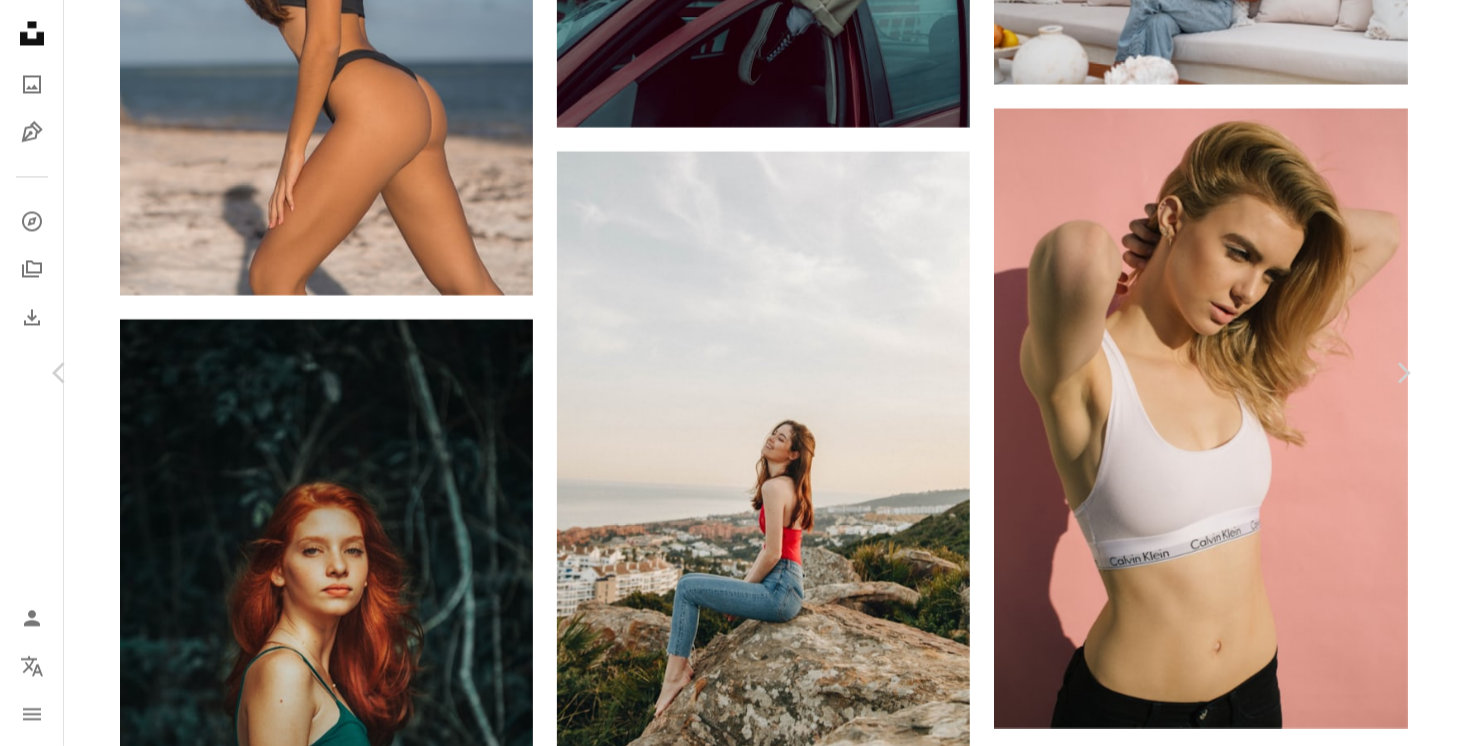 scroll, scrollTop: 100, scrollLeft: 0, axis: vertical 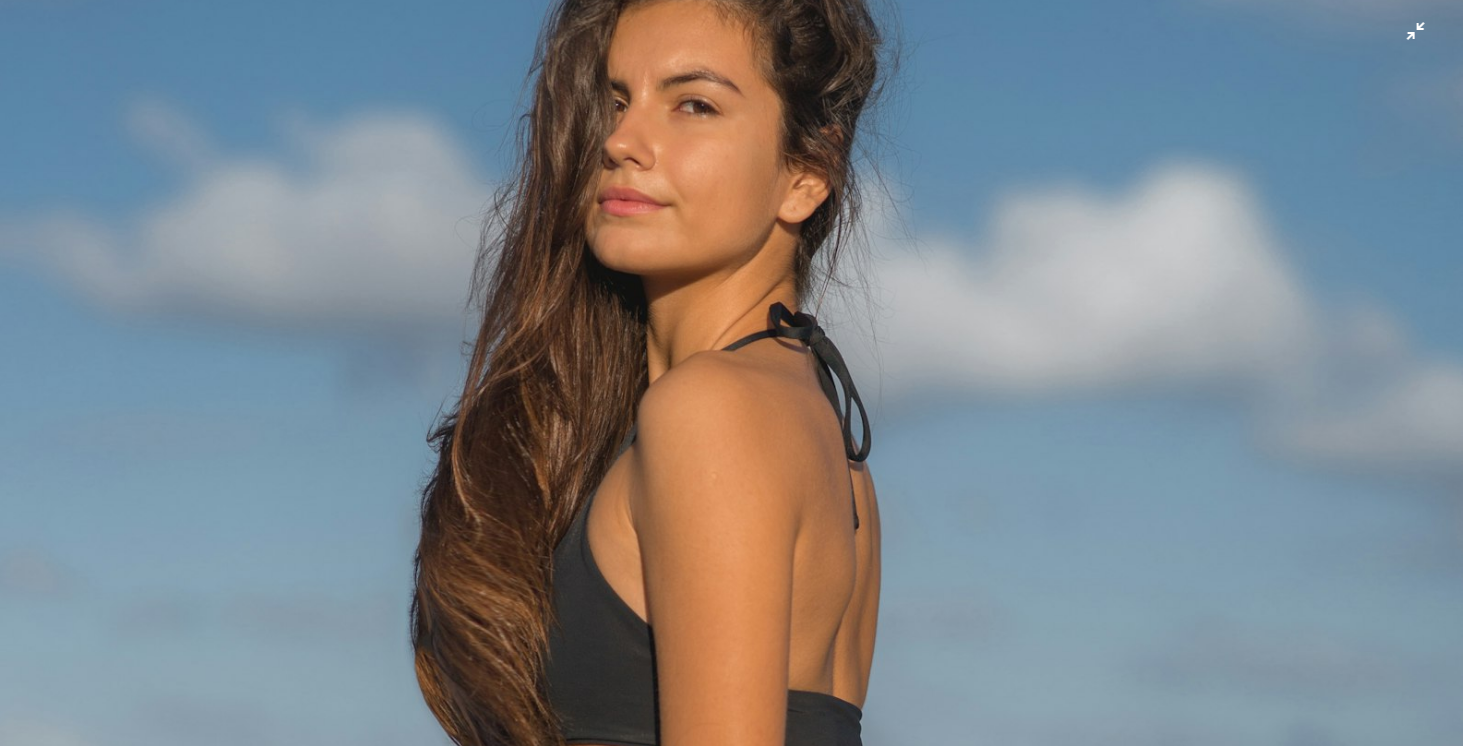 click at bounding box center [731, 673] 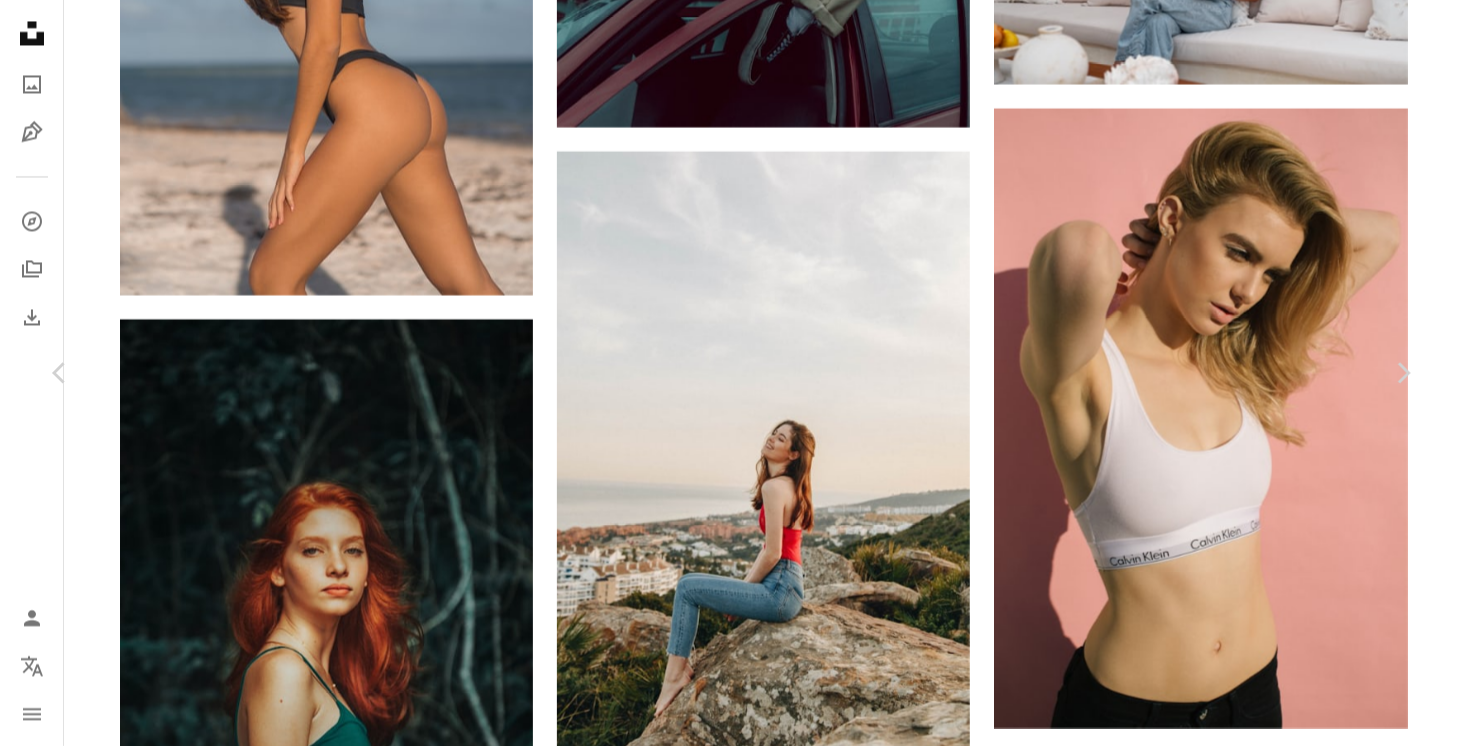 scroll, scrollTop: 88, scrollLeft: 0, axis: vertical 